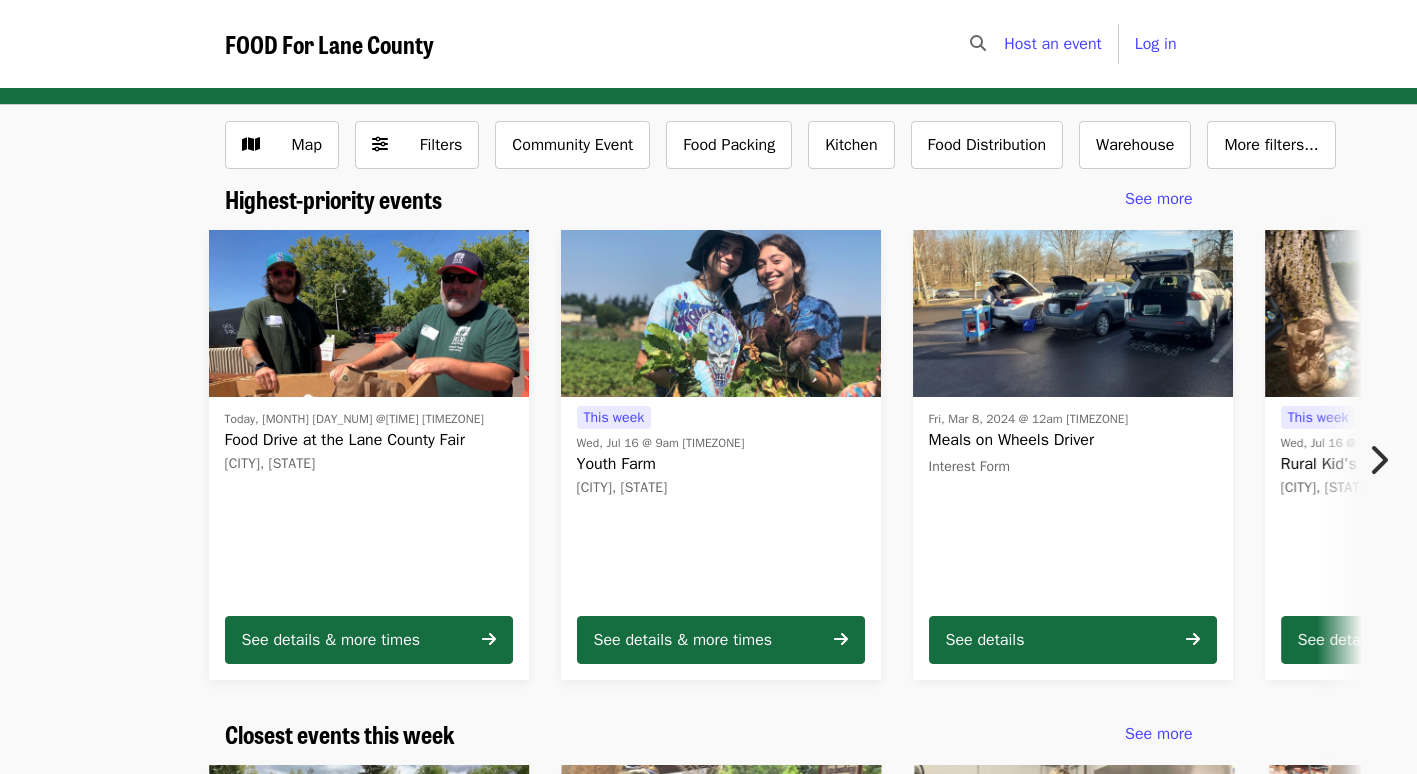 scroll, scrollTop: 0, scrollLeft: 0, axis: both 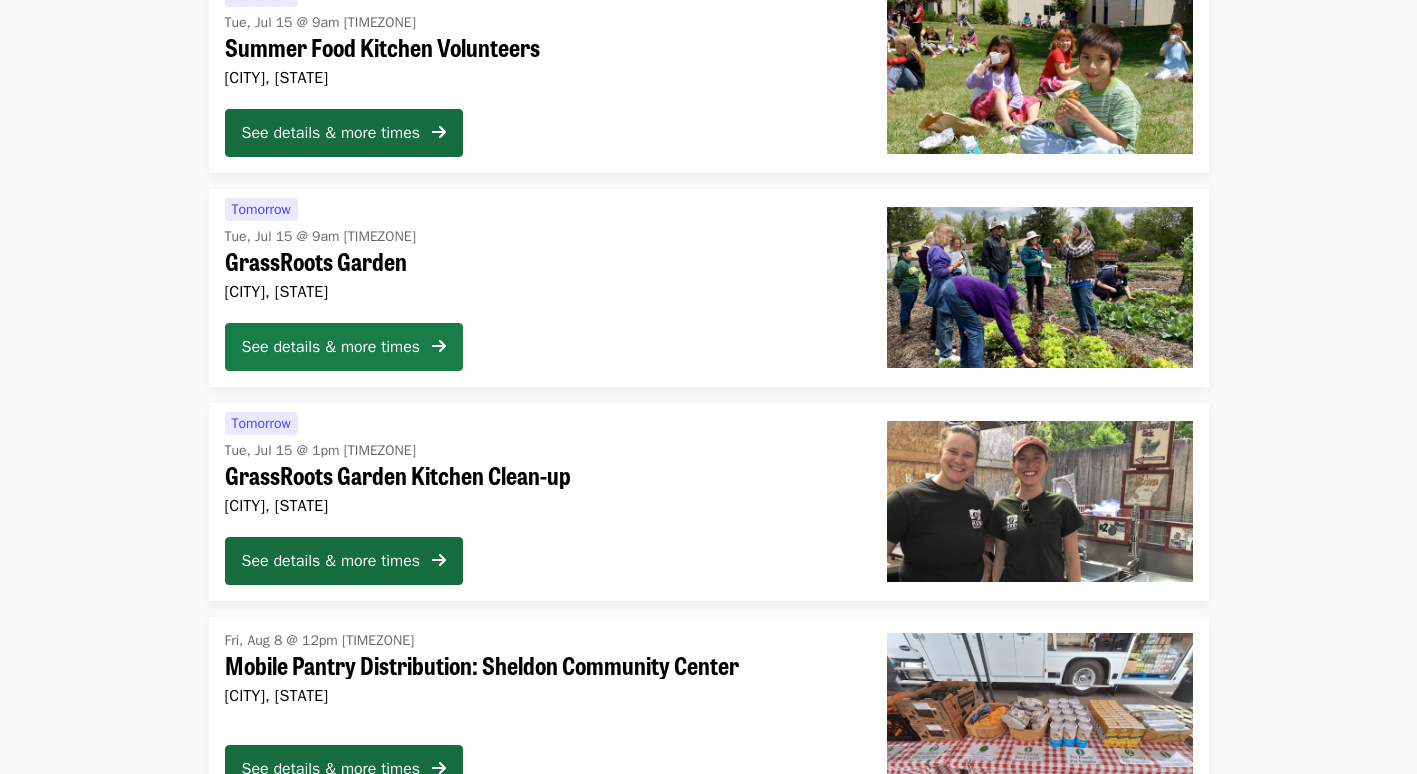 click on "See details & more times" at bounding box center [331, 347] 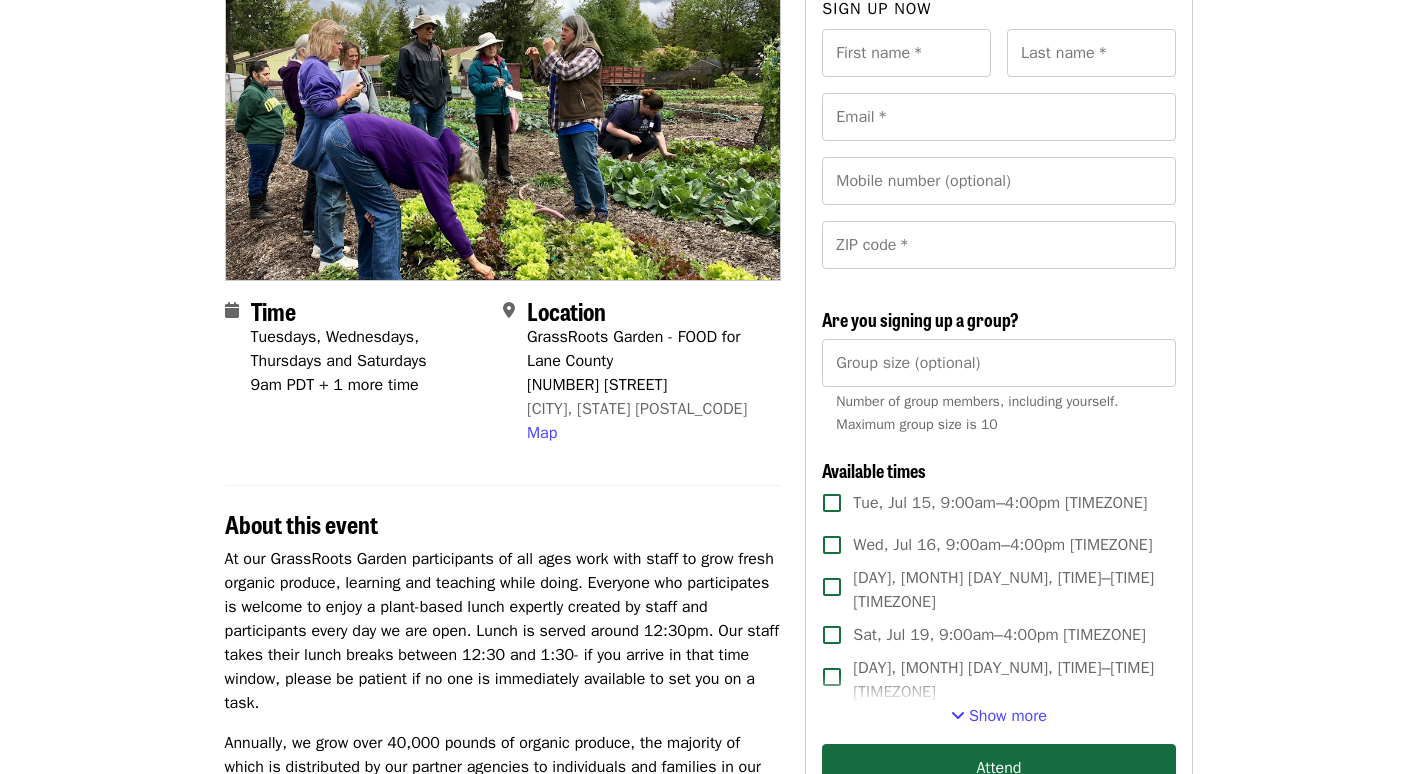 scroll, scrollTop: 0, scrollLeft: 0, axis: both 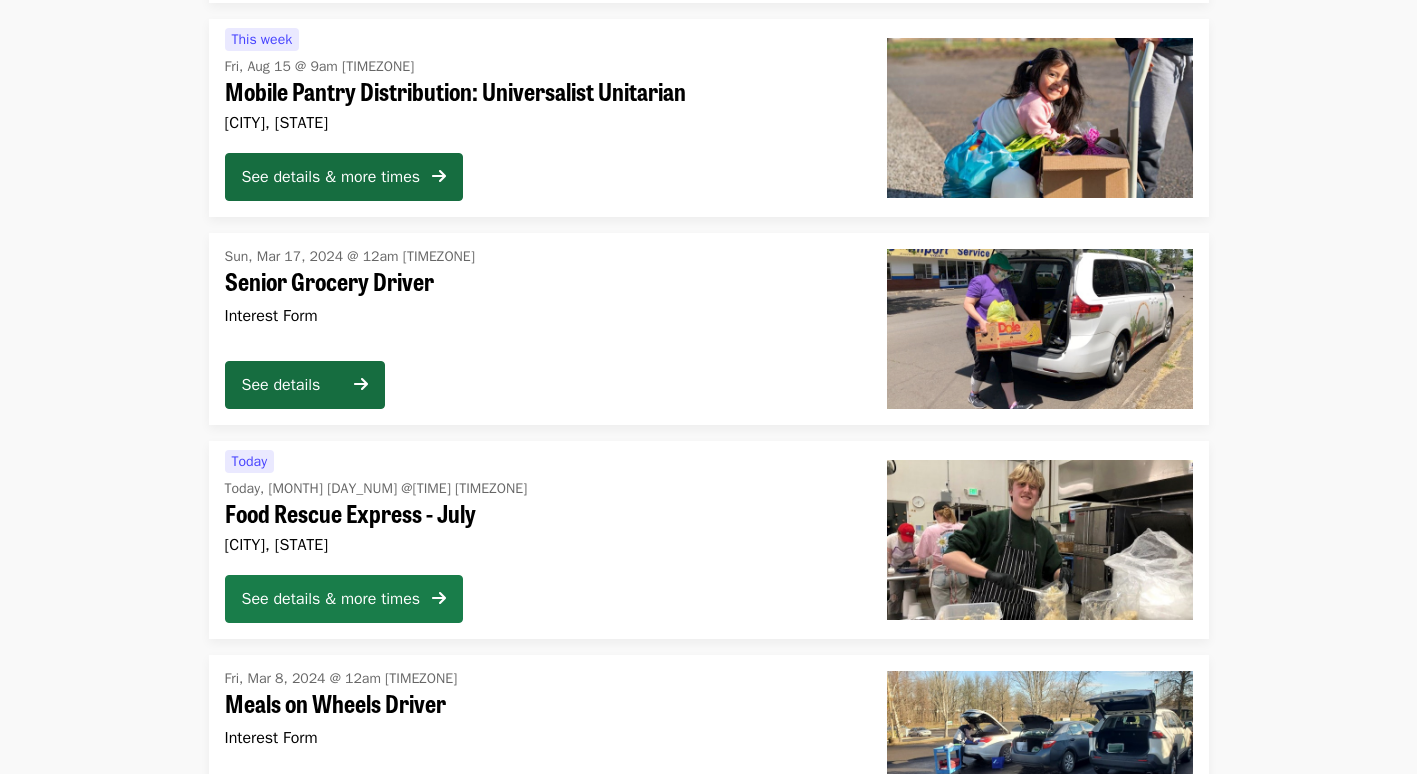 click on "See details & more times" at bounding box center [331, 599] 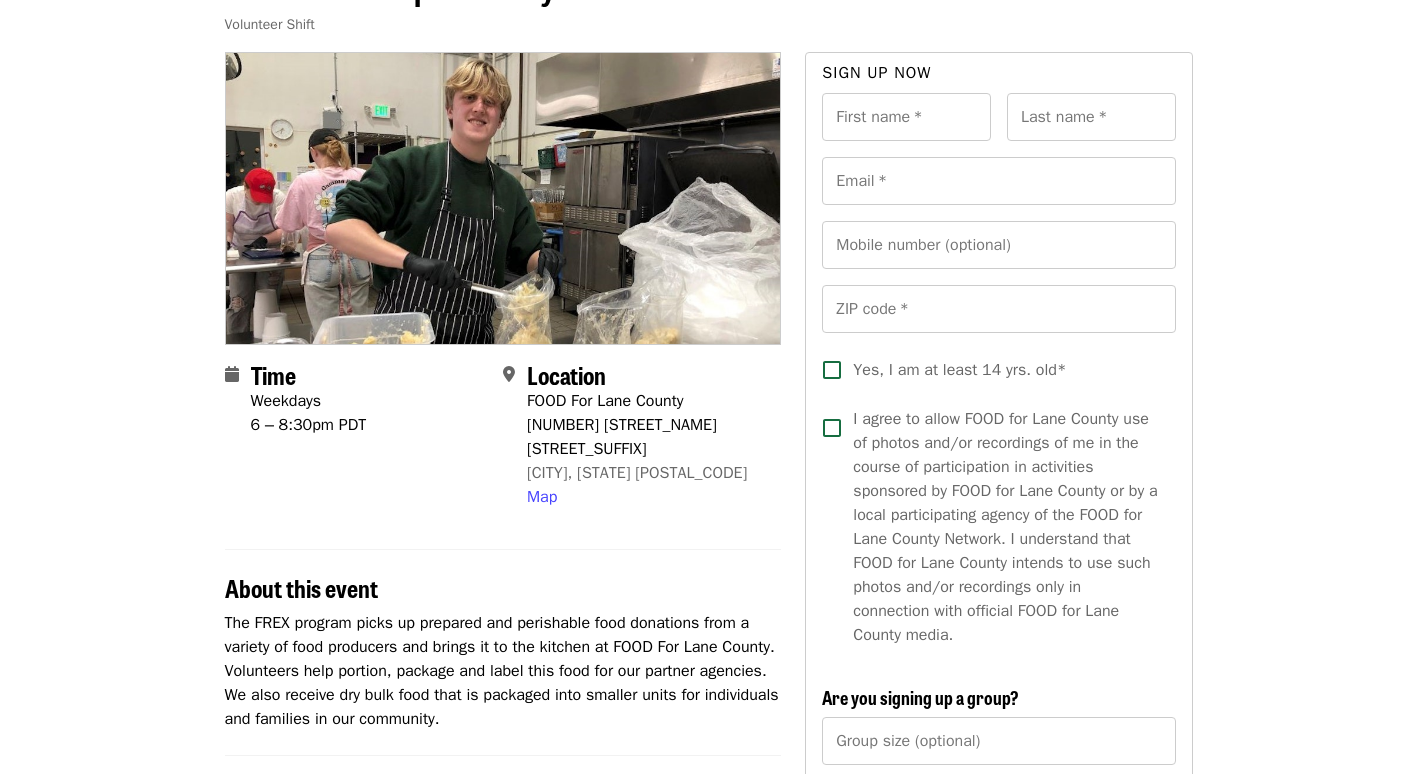scroll, scrollTop: 100, scrollLeft: 0, axis: vertical 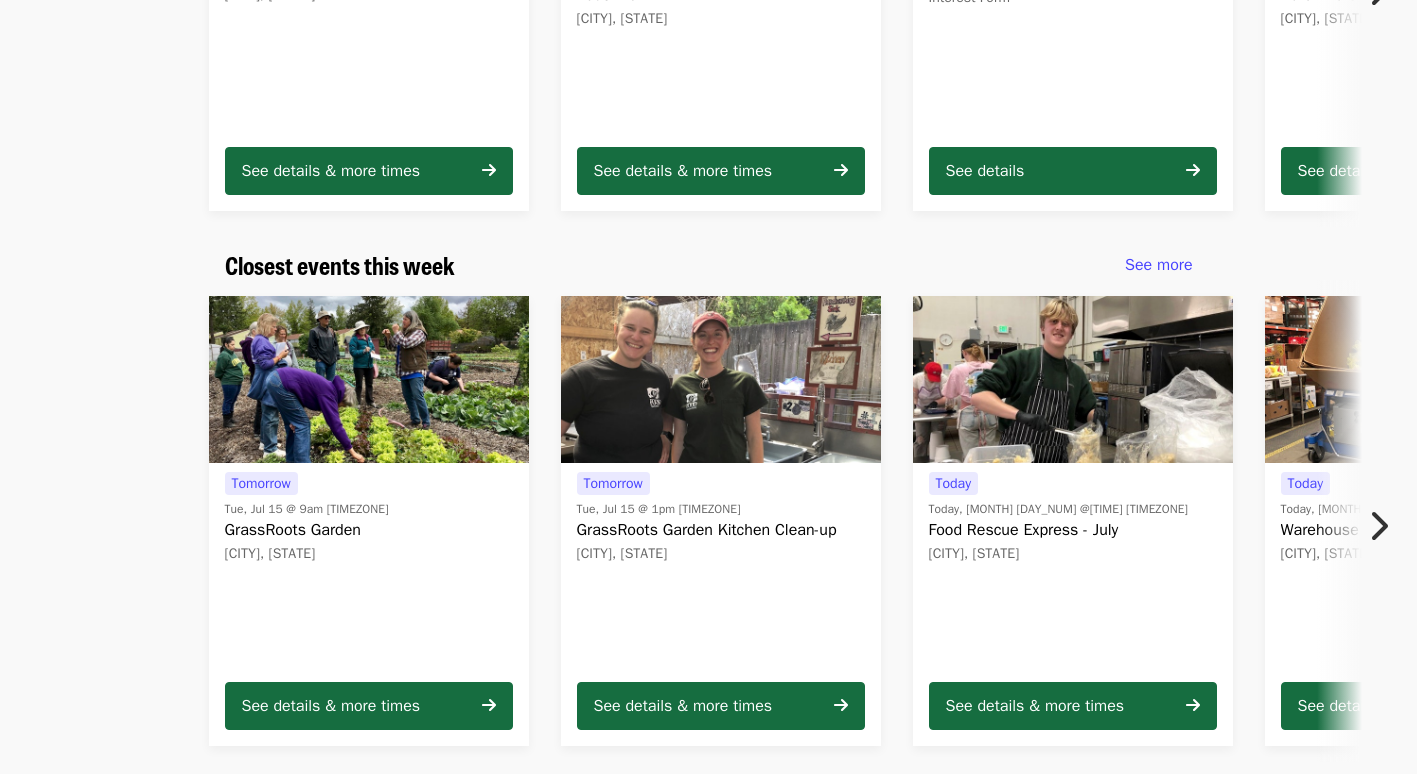 click at bounding box center [721, 380] 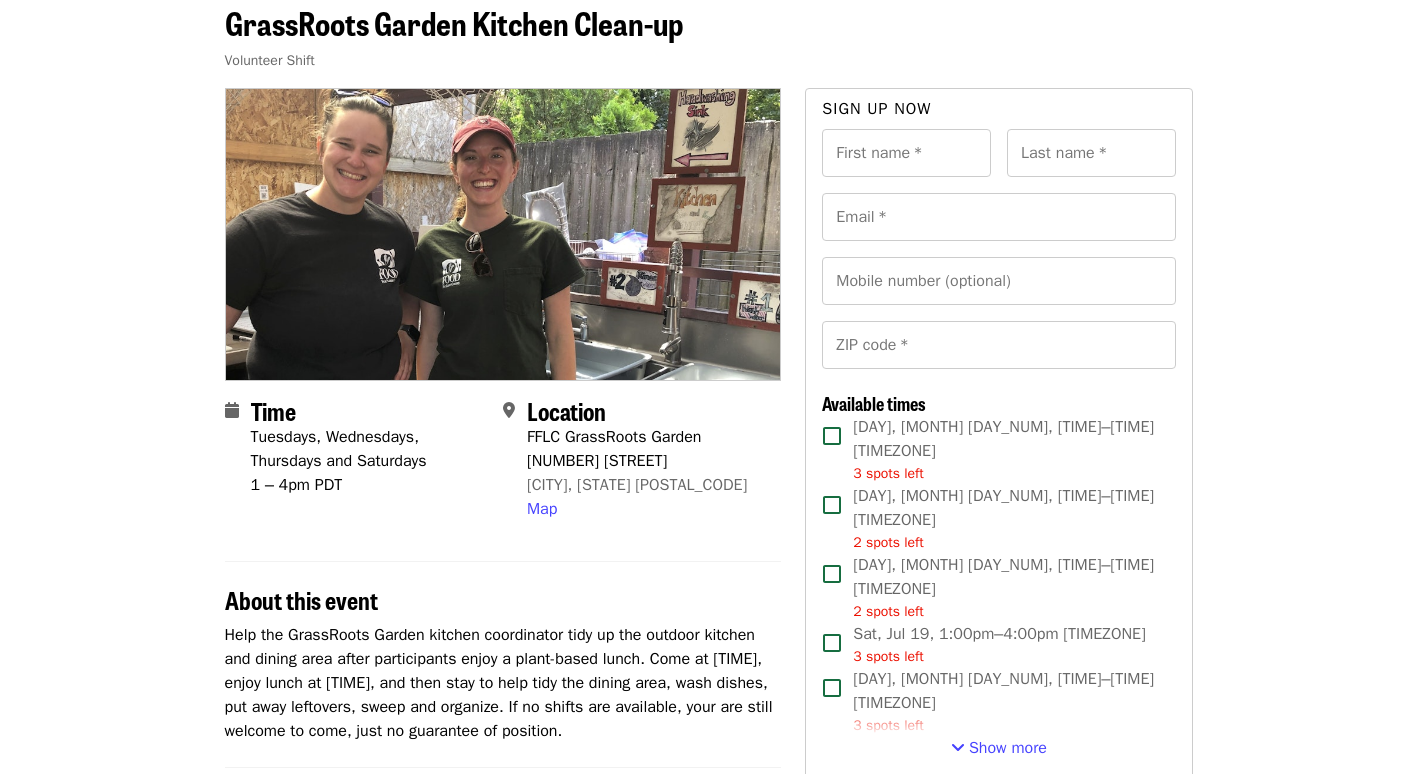 scroll, scrollTop: 0, scrollLeft: 0, axis: both 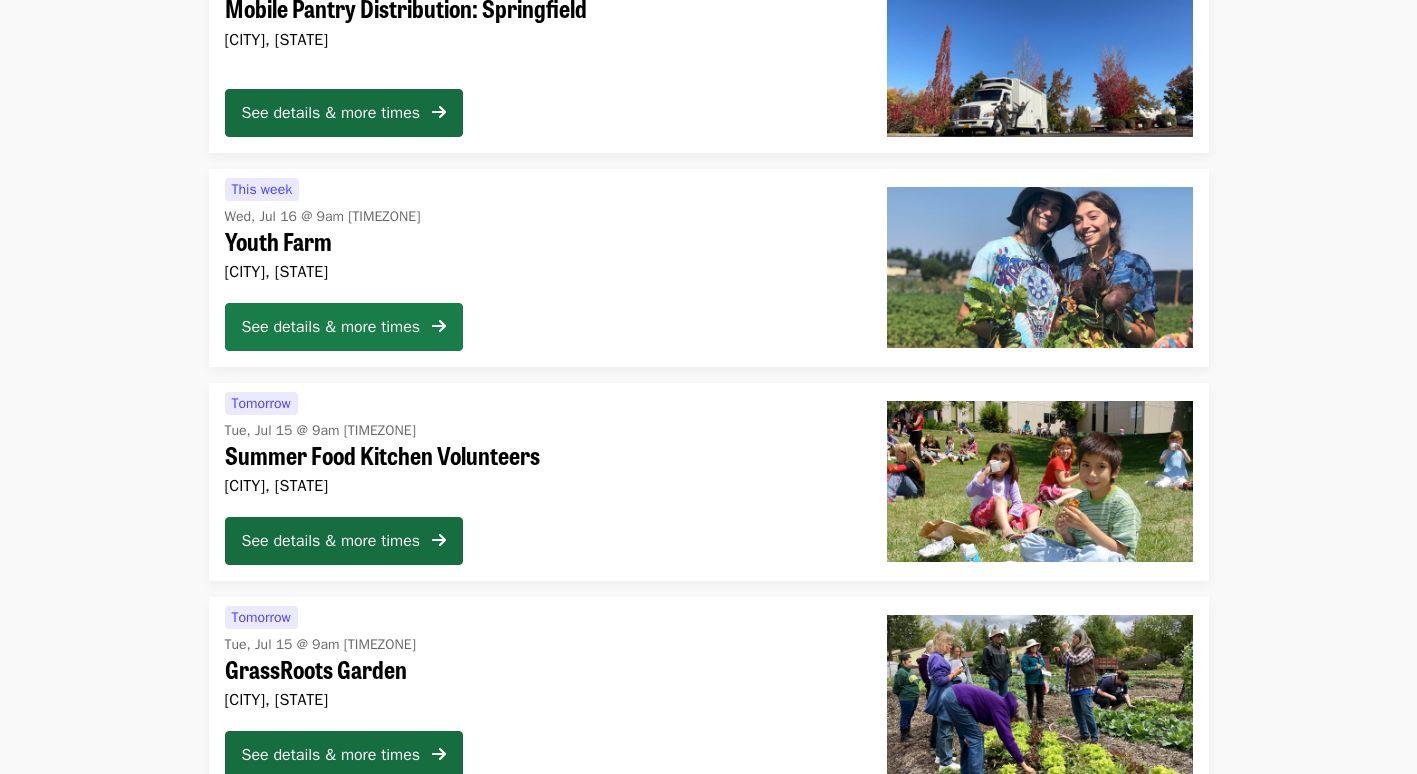 click on "See details & more times" at bounding box center [331, 327] 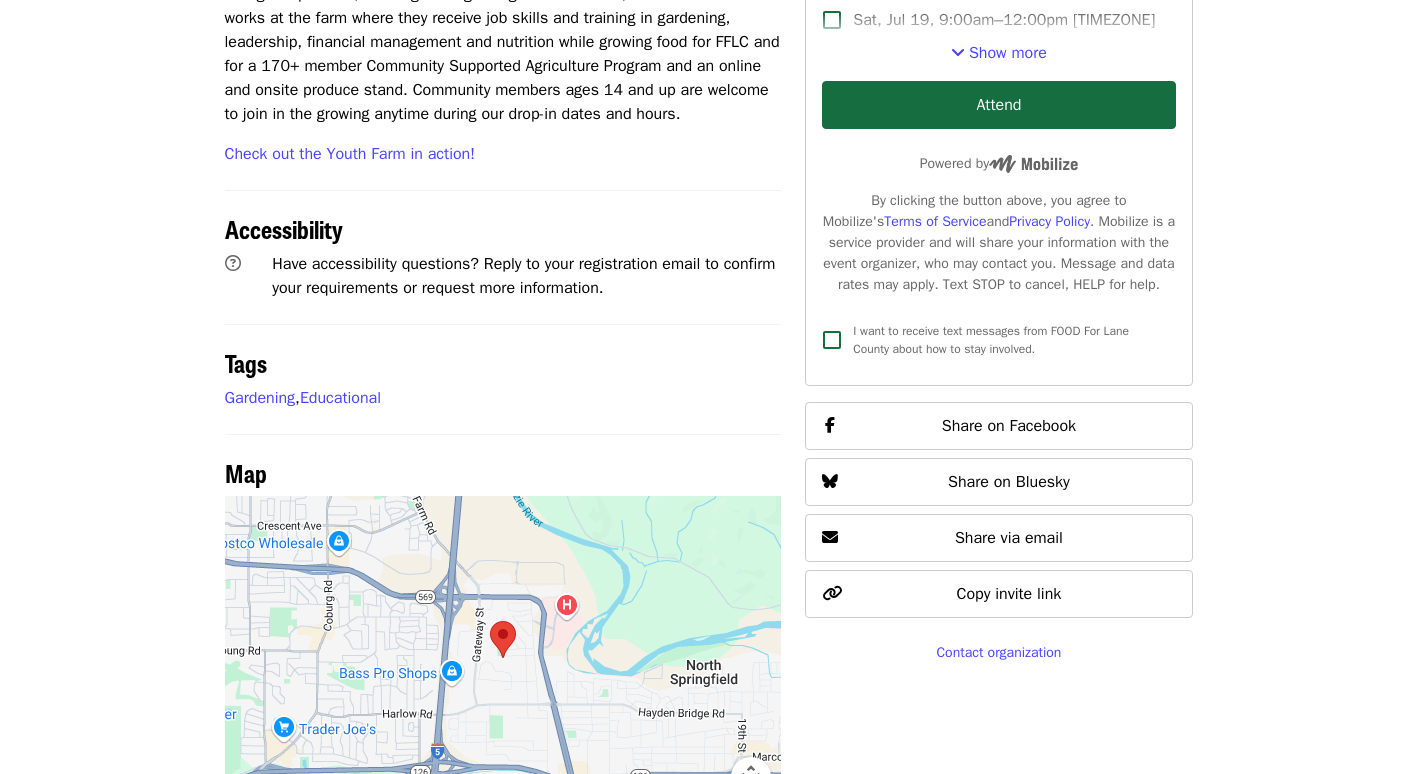 scroll, scrollTop: 900, scrollLeft: 0, axis: vertical 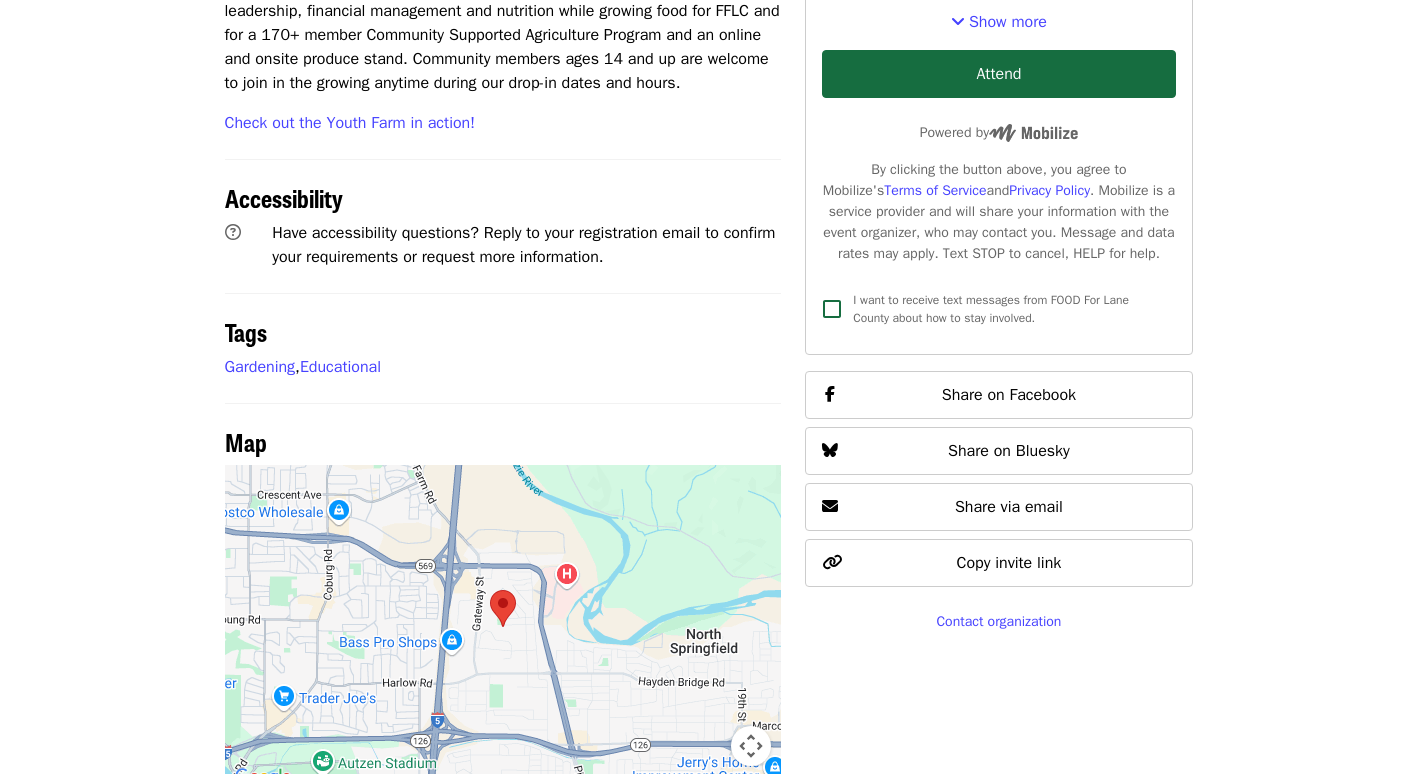 click at bounding box center (503, 608) 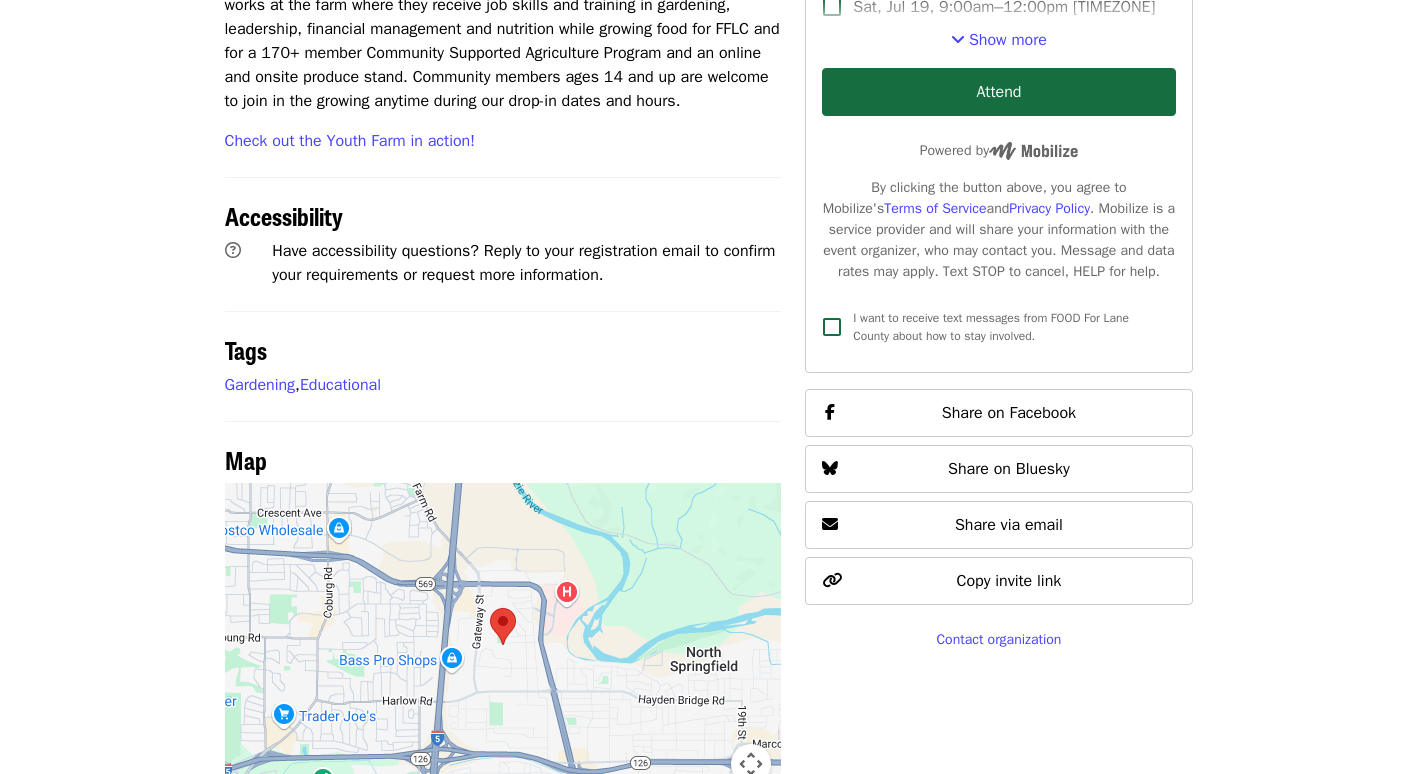 scroll, scrollTop: 600, scrollLeft: 0, axis: vertical 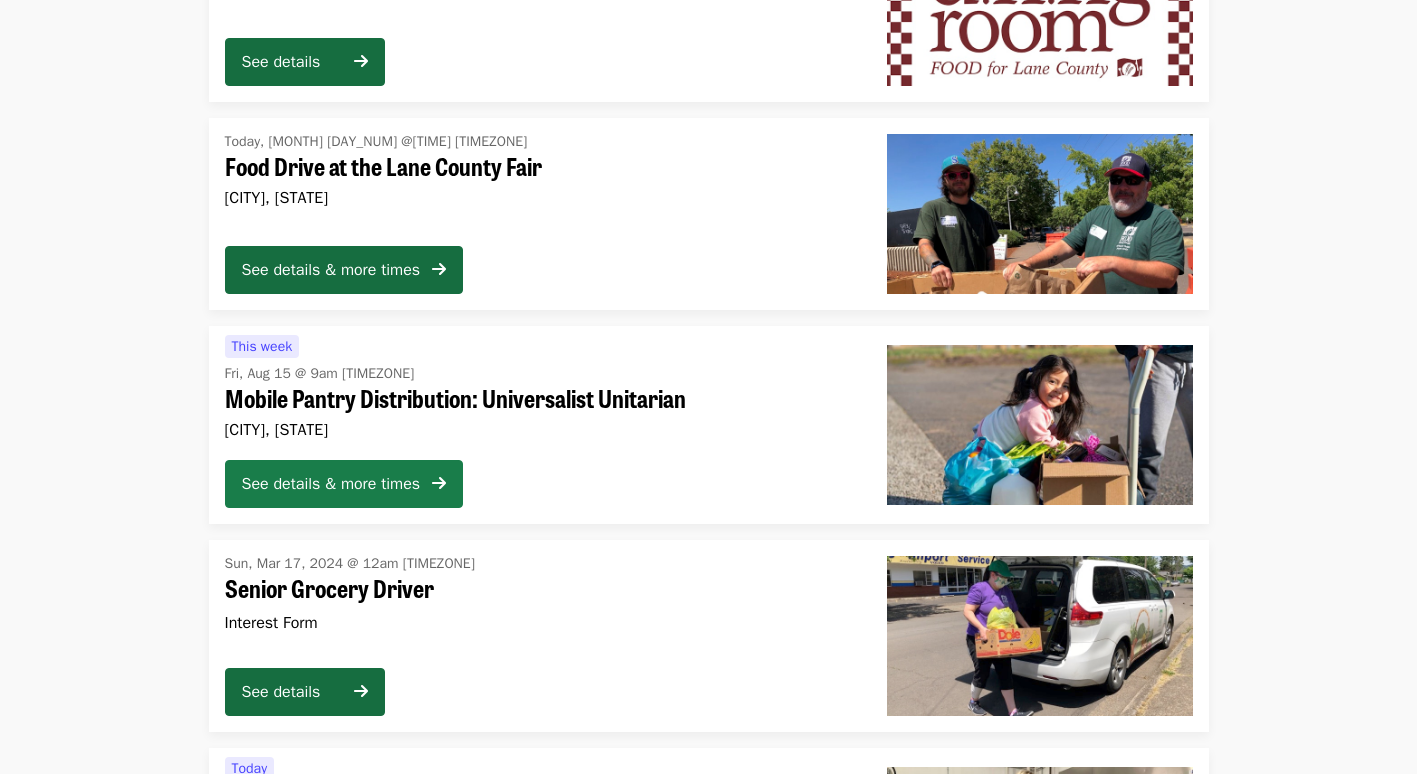 click on "See details & more times" at bounding box center [331, 484] 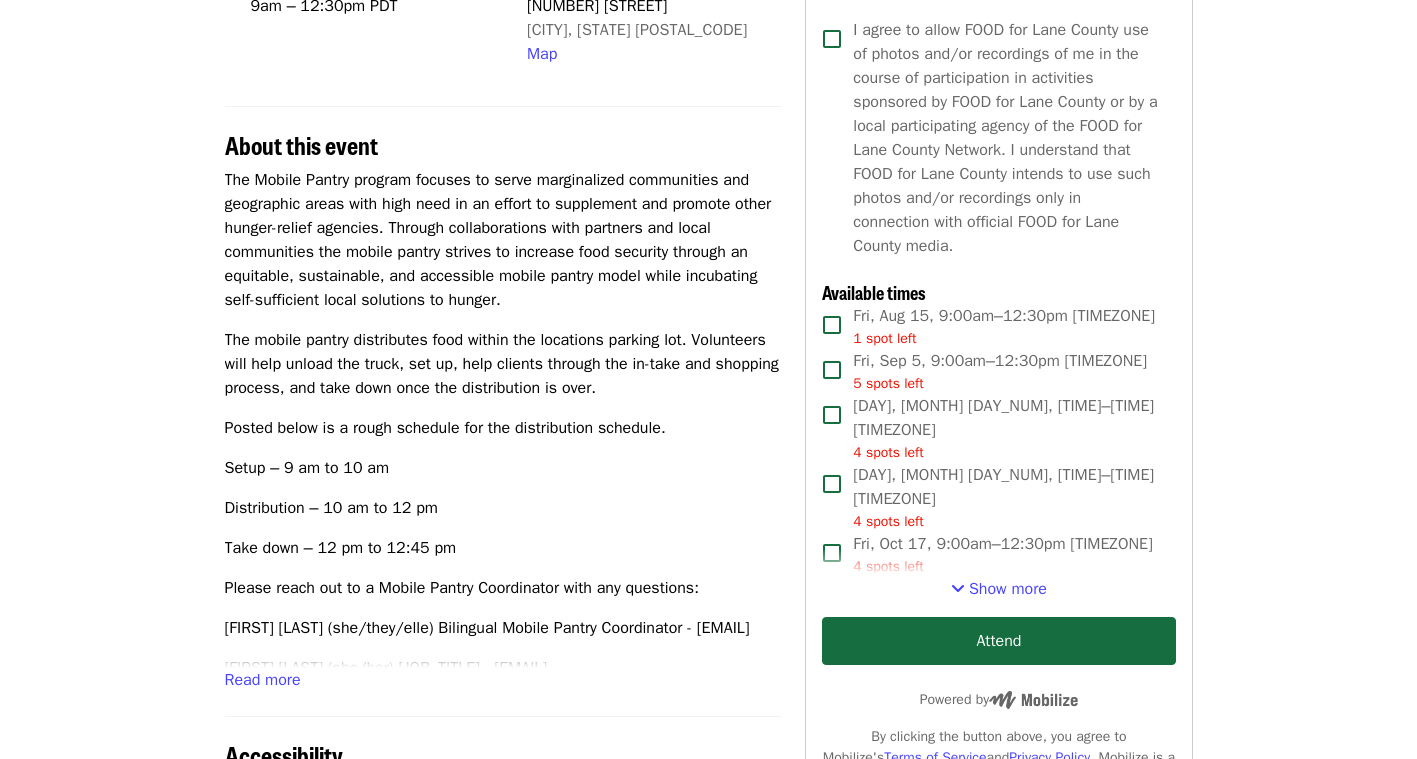 scroll, scrollTop: 600, scrollLeft: 0, axis: vertical 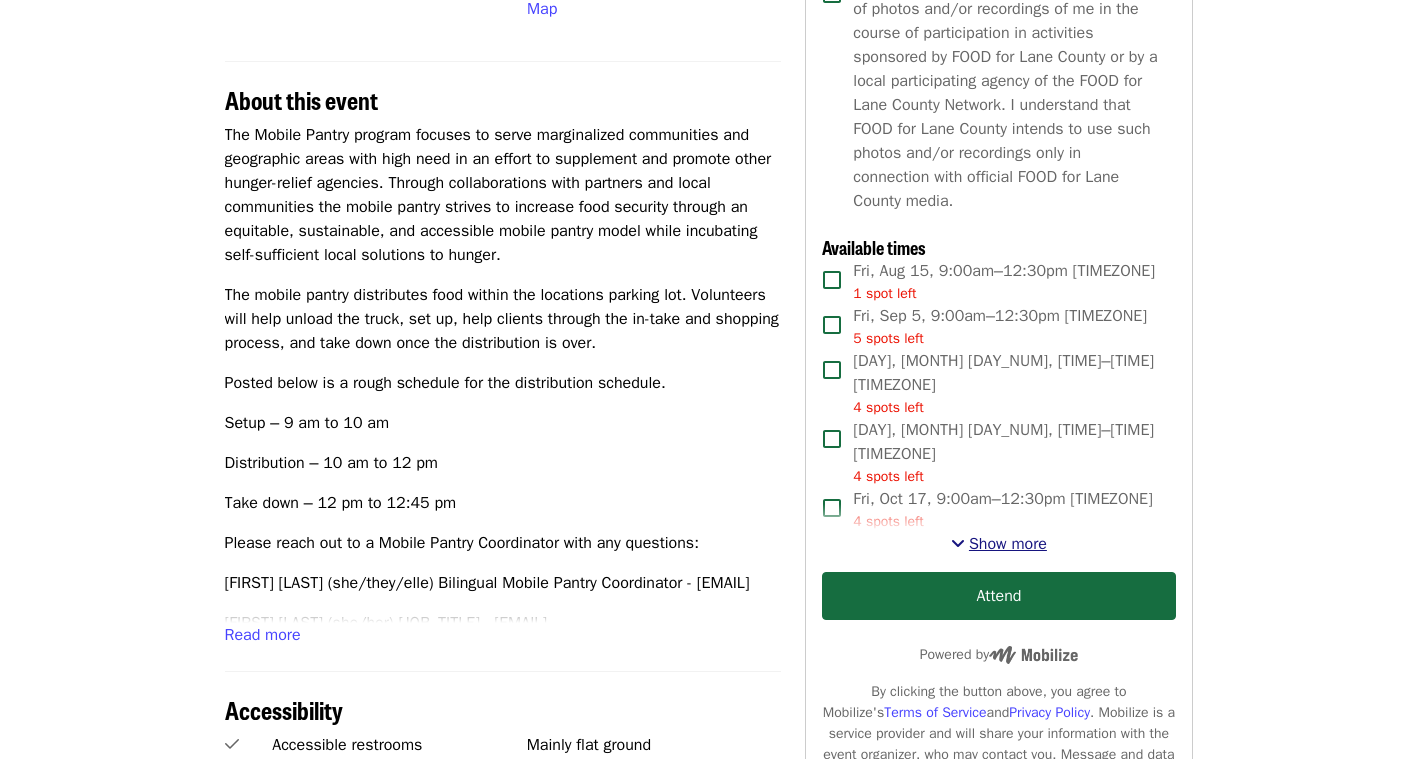 click on "Show more" at bounding box center (1008, 544) 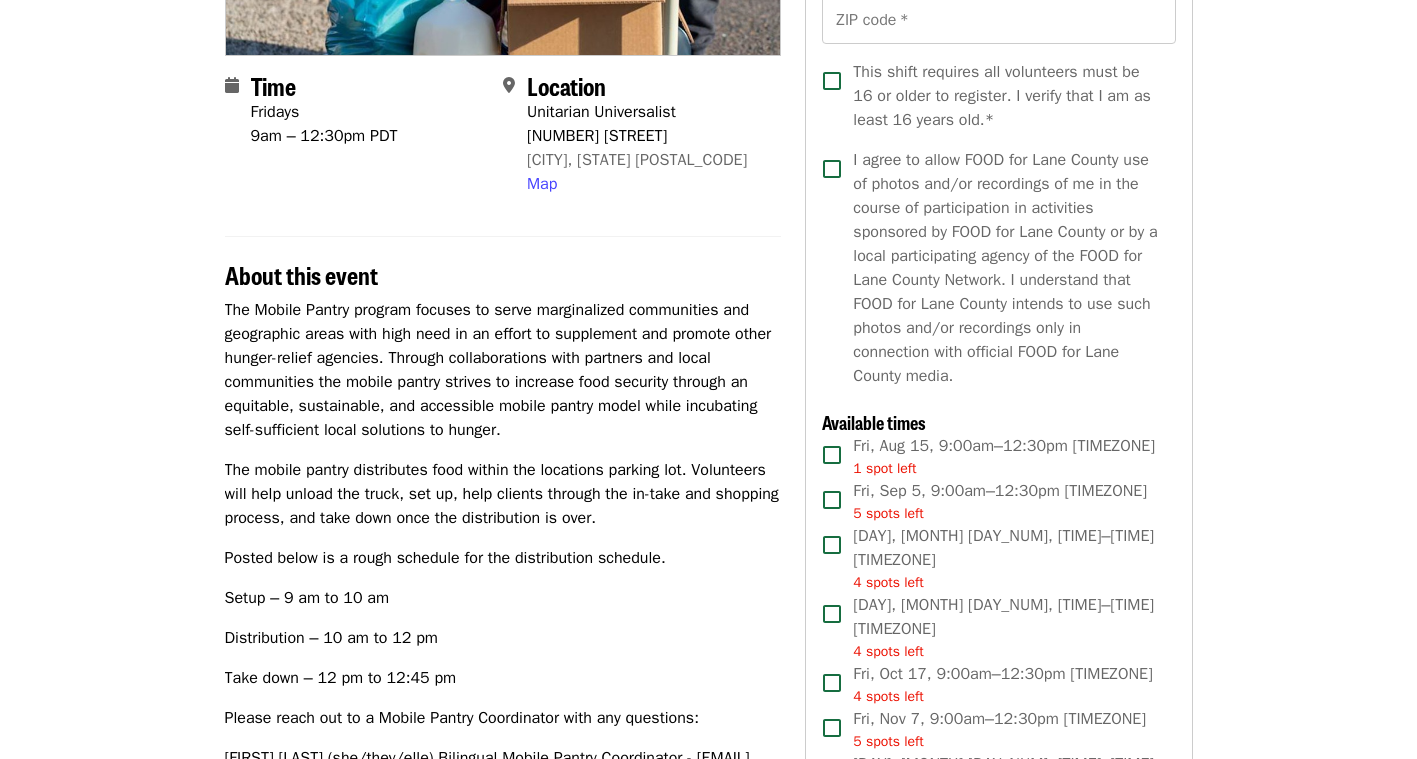 scroll, scrollTop: 300, scrollLeft: 0, axis: vertical 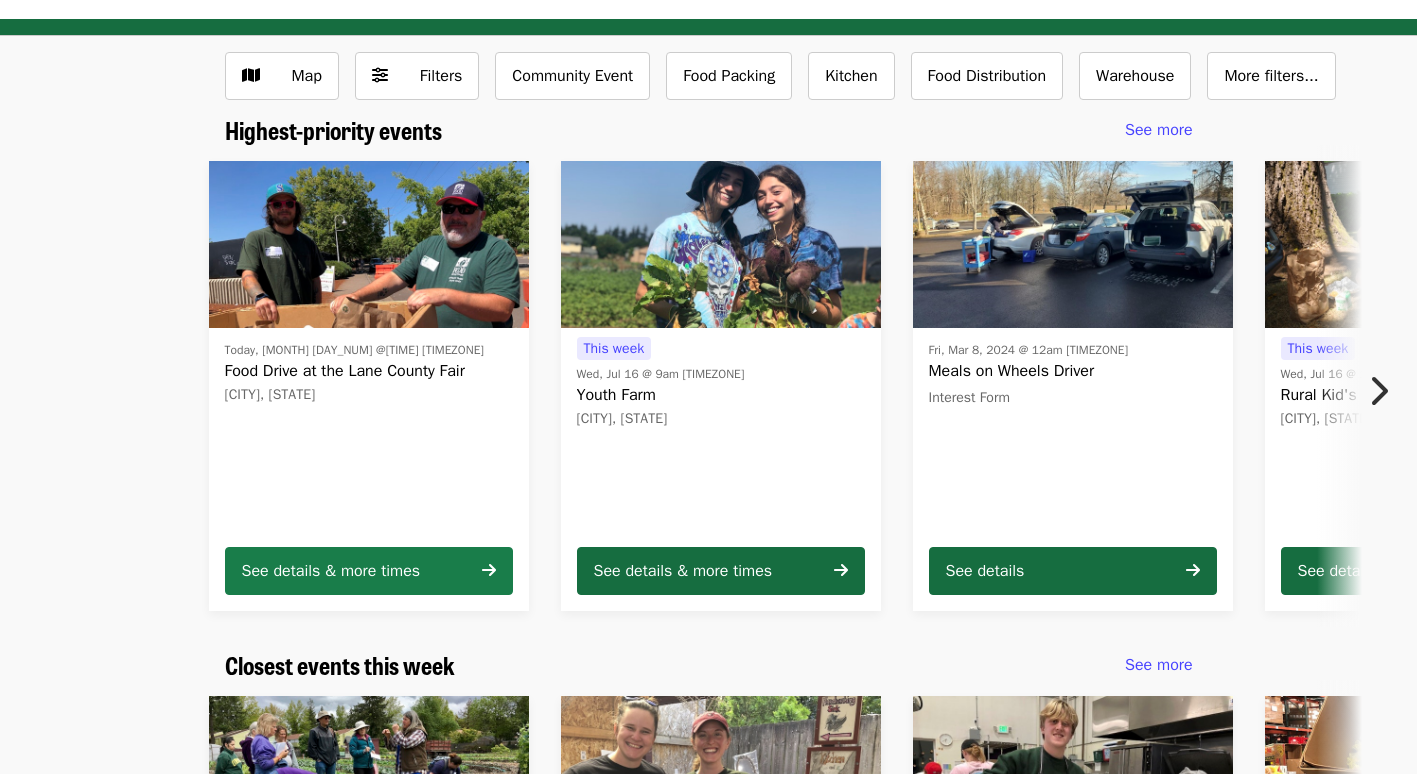click on "See details & more times" at bounding box center [331, 571] 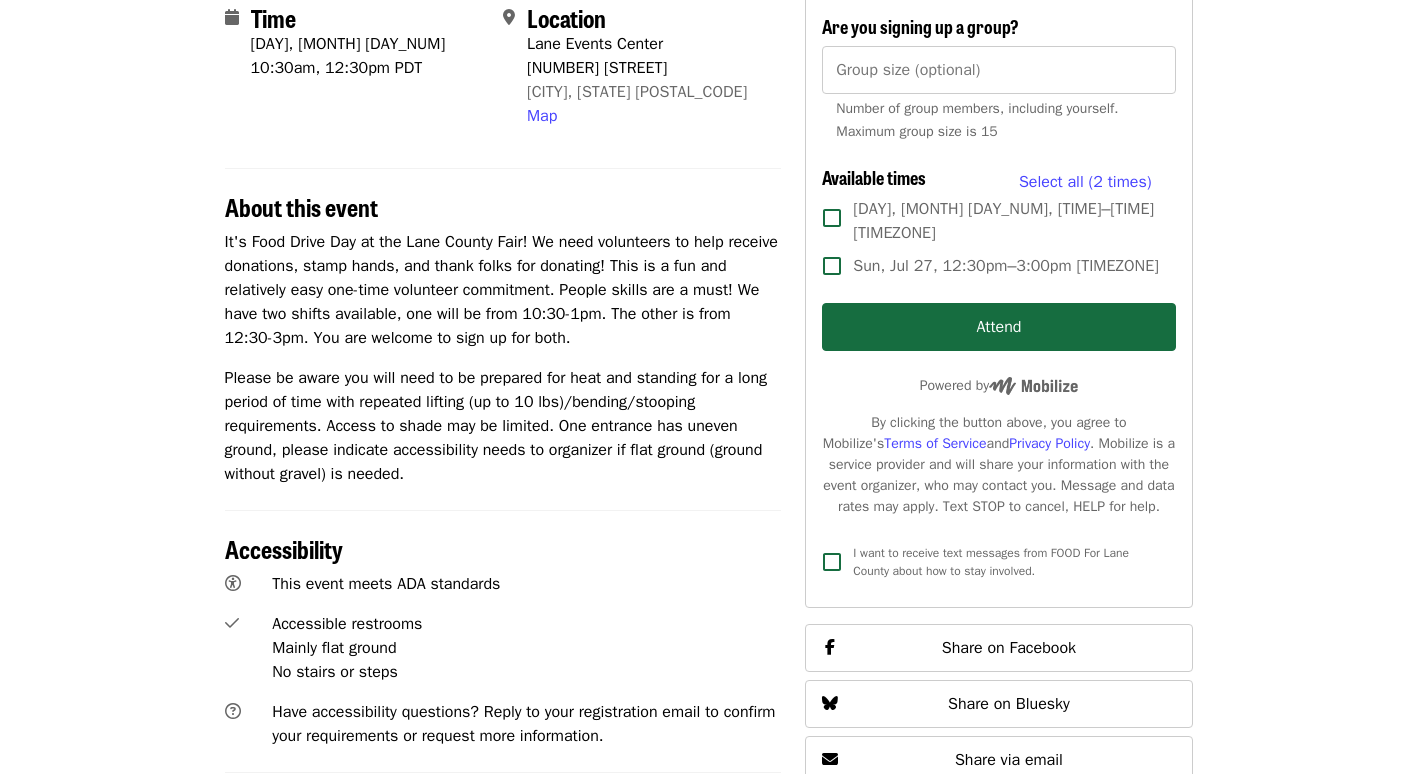 scroll, scrollTop: 200, scrollLeft: 0, axis: vertical 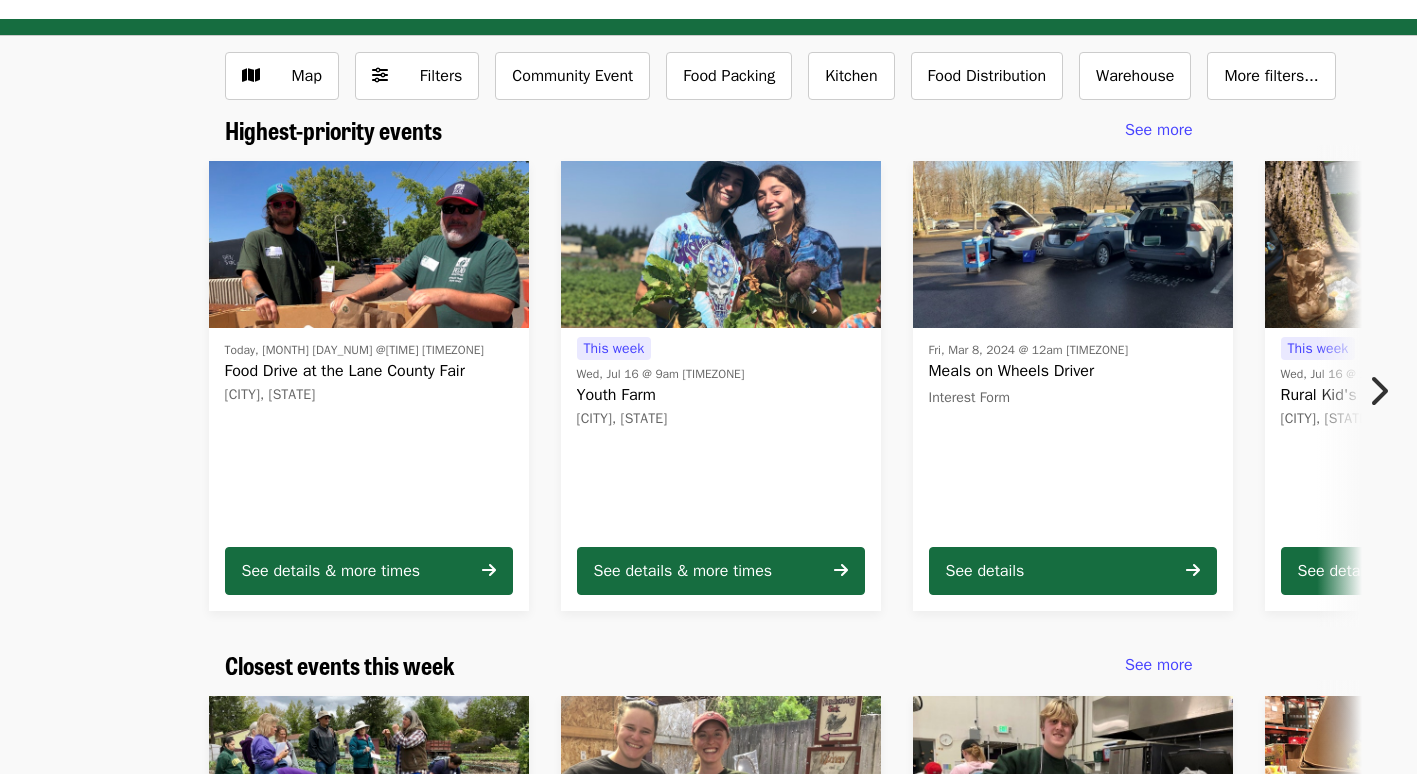 click at bounding box center [1378, 391] 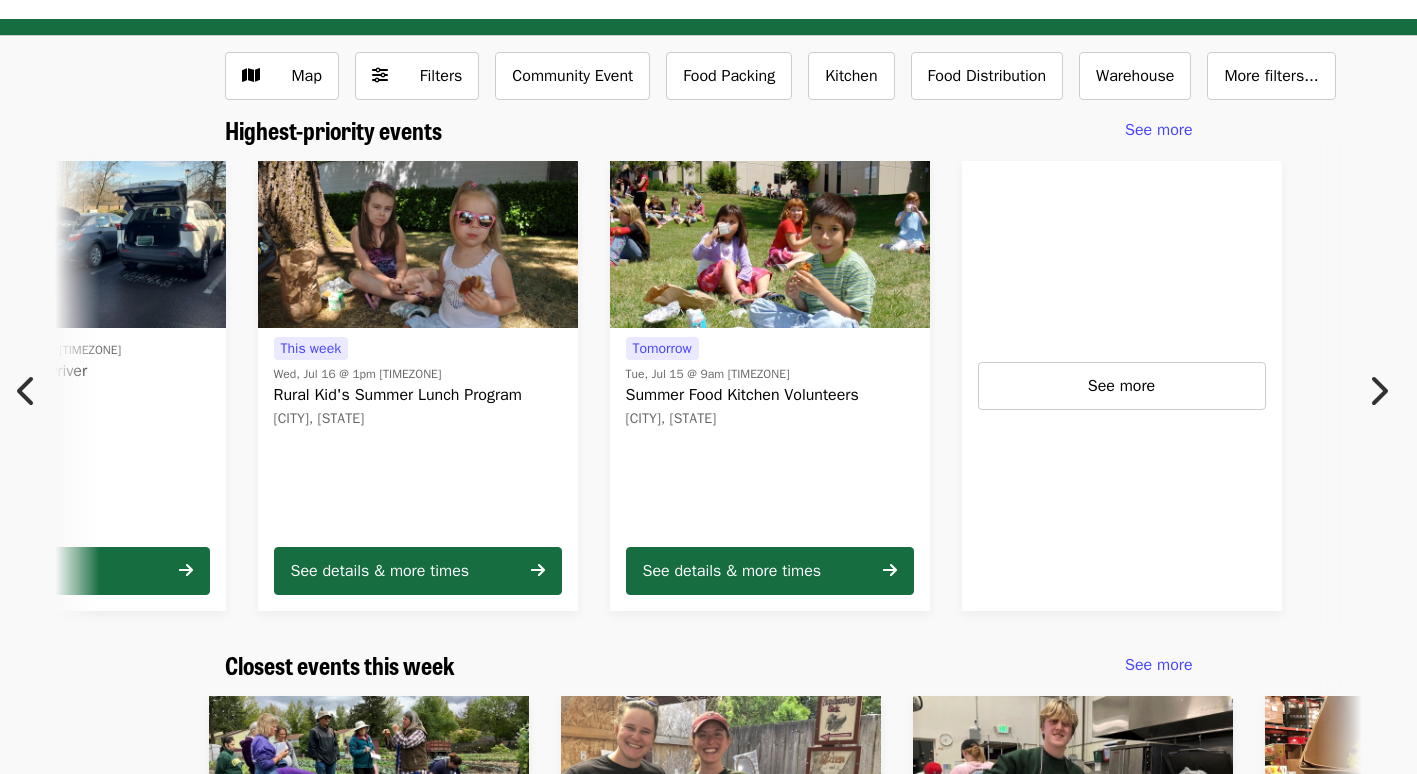 scroll, scrollTop: 0, scrollLeft: 1076, axis: horizontal 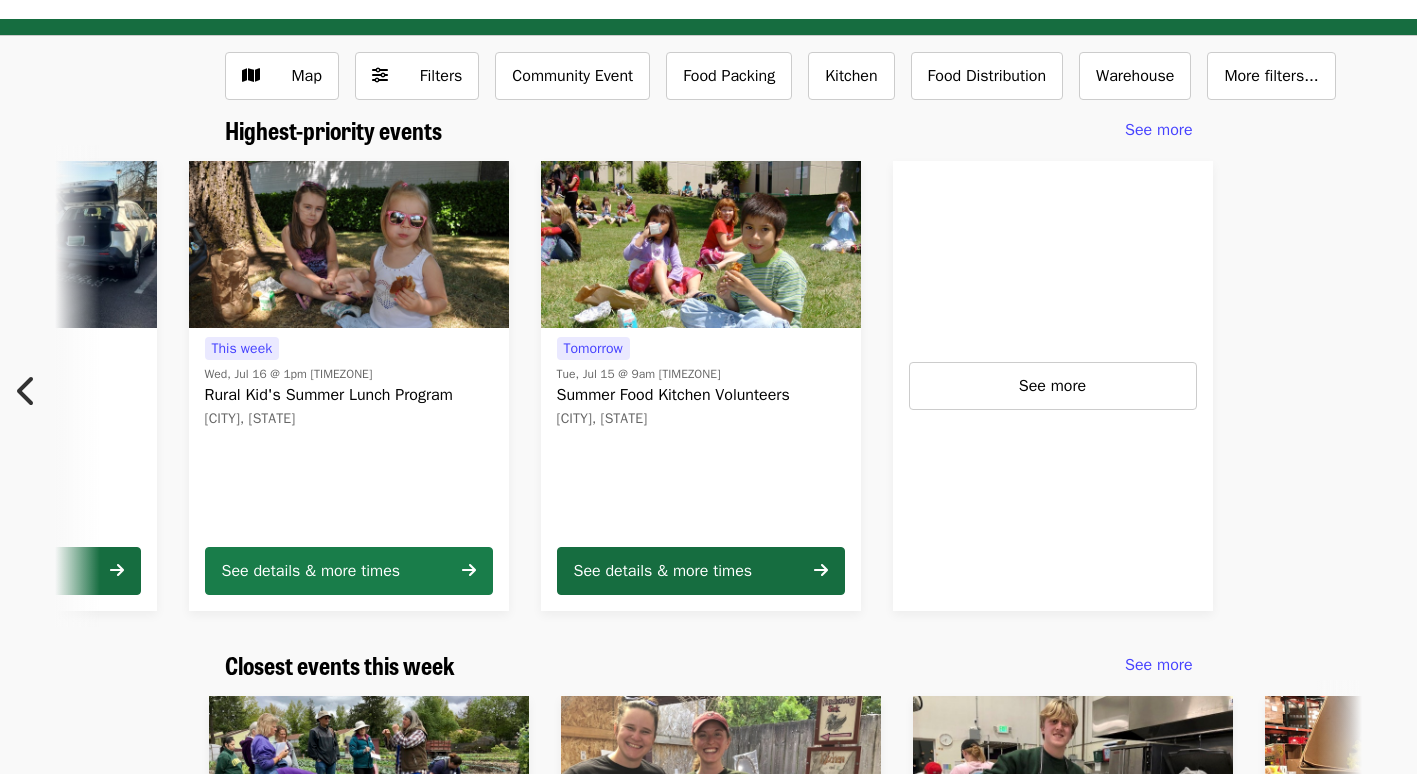 click on "See details & more times" at bounding box center [311, 571] 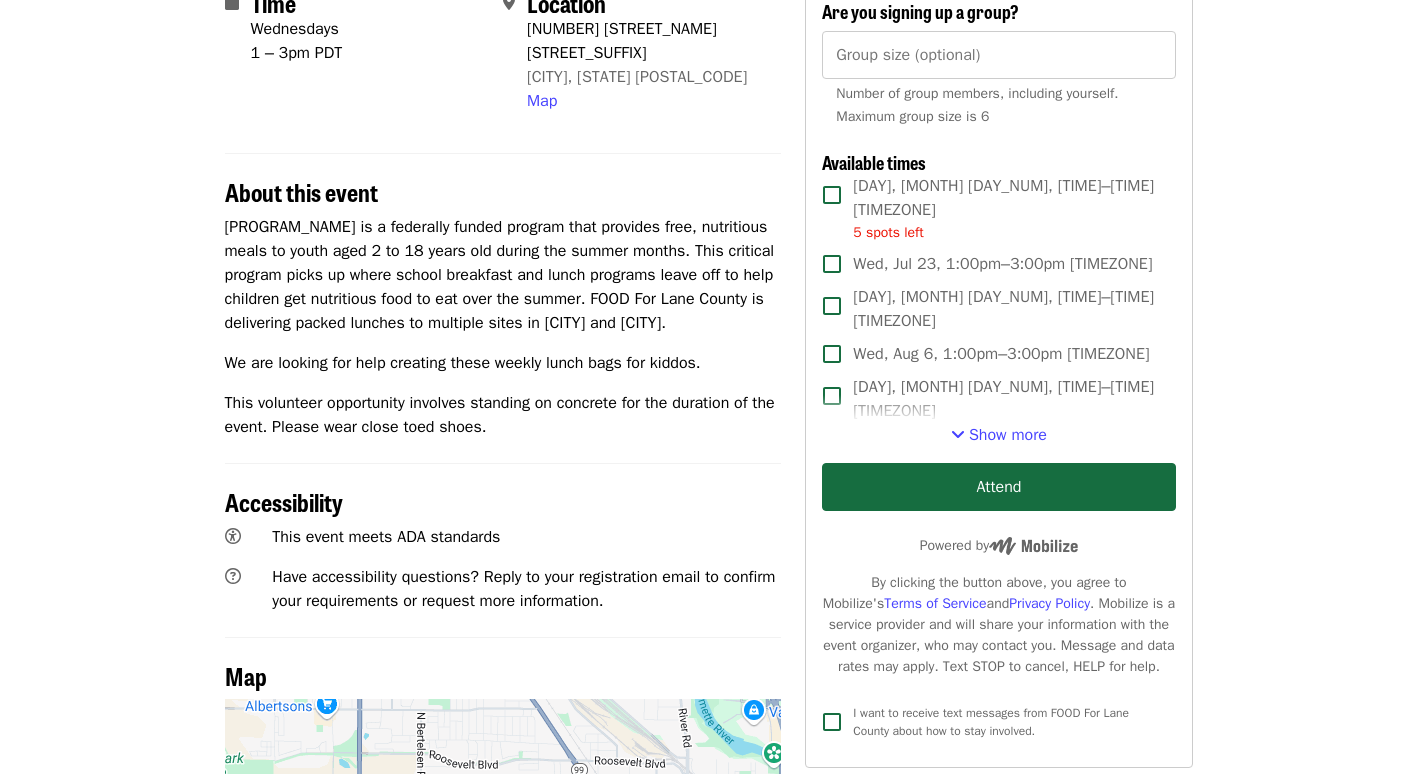 scroll, scrollTop: 400, scrollLeft: 0, axis: vertical 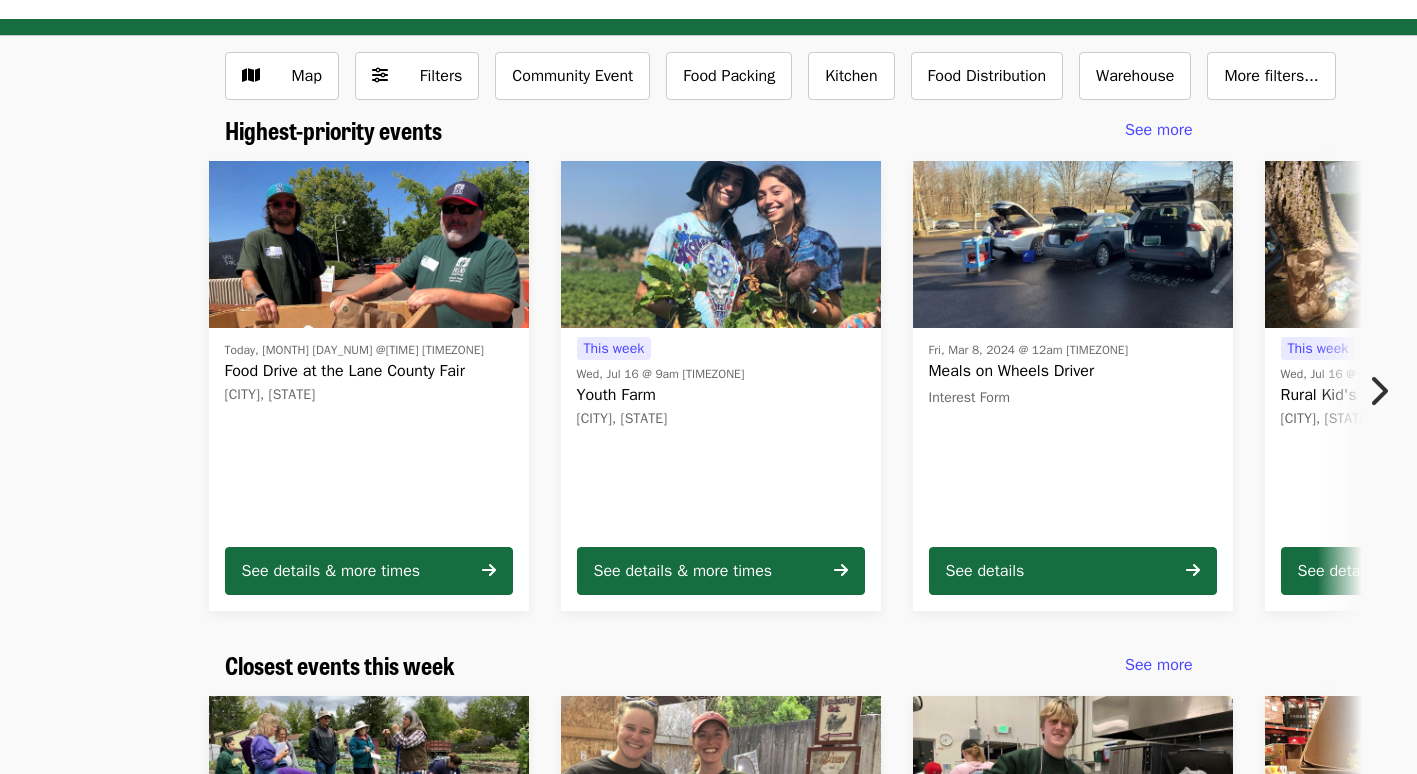click at bounding box center [1378, 391] 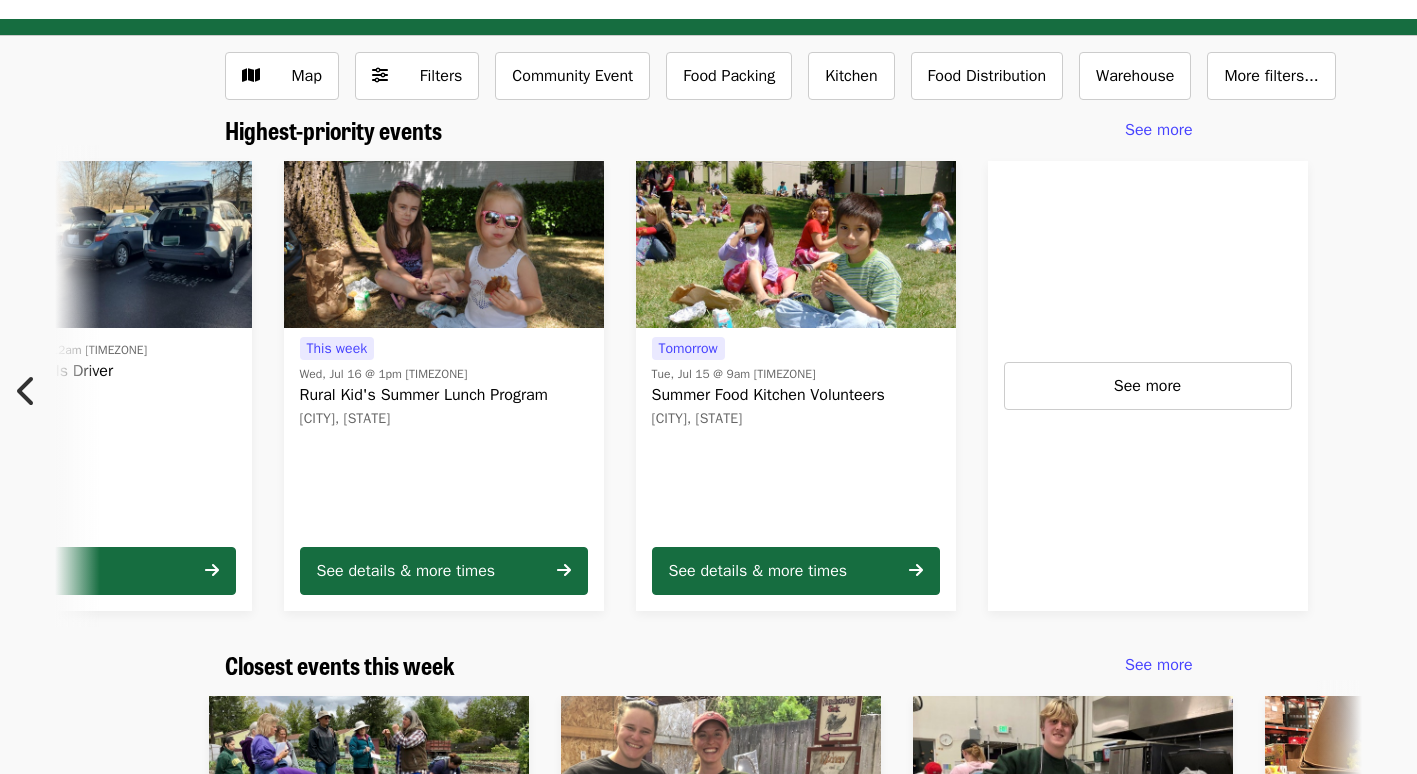 scroll, scrollTop: 0, scrollLeft: 1076, axis: horizontal 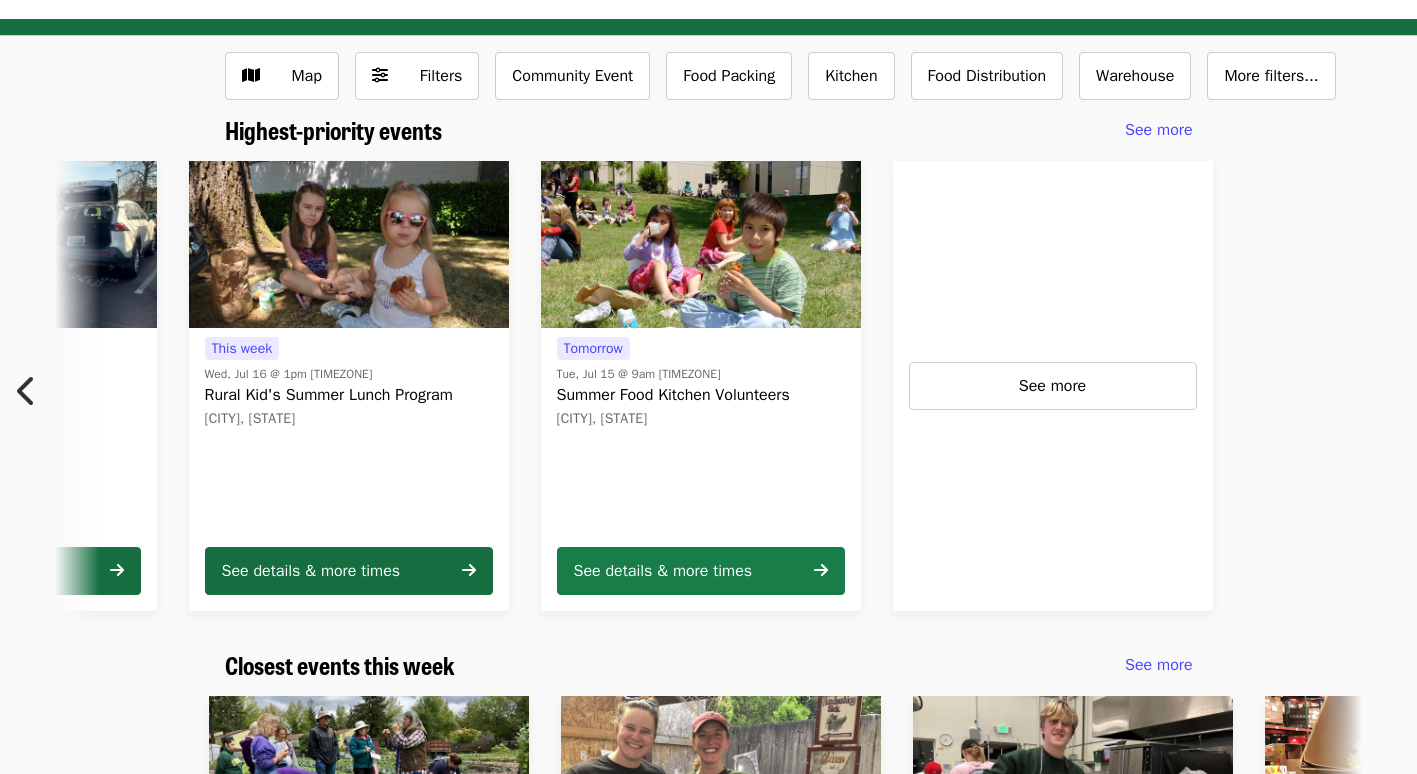 click on "See details & more times" at bounding box center (663, 571) 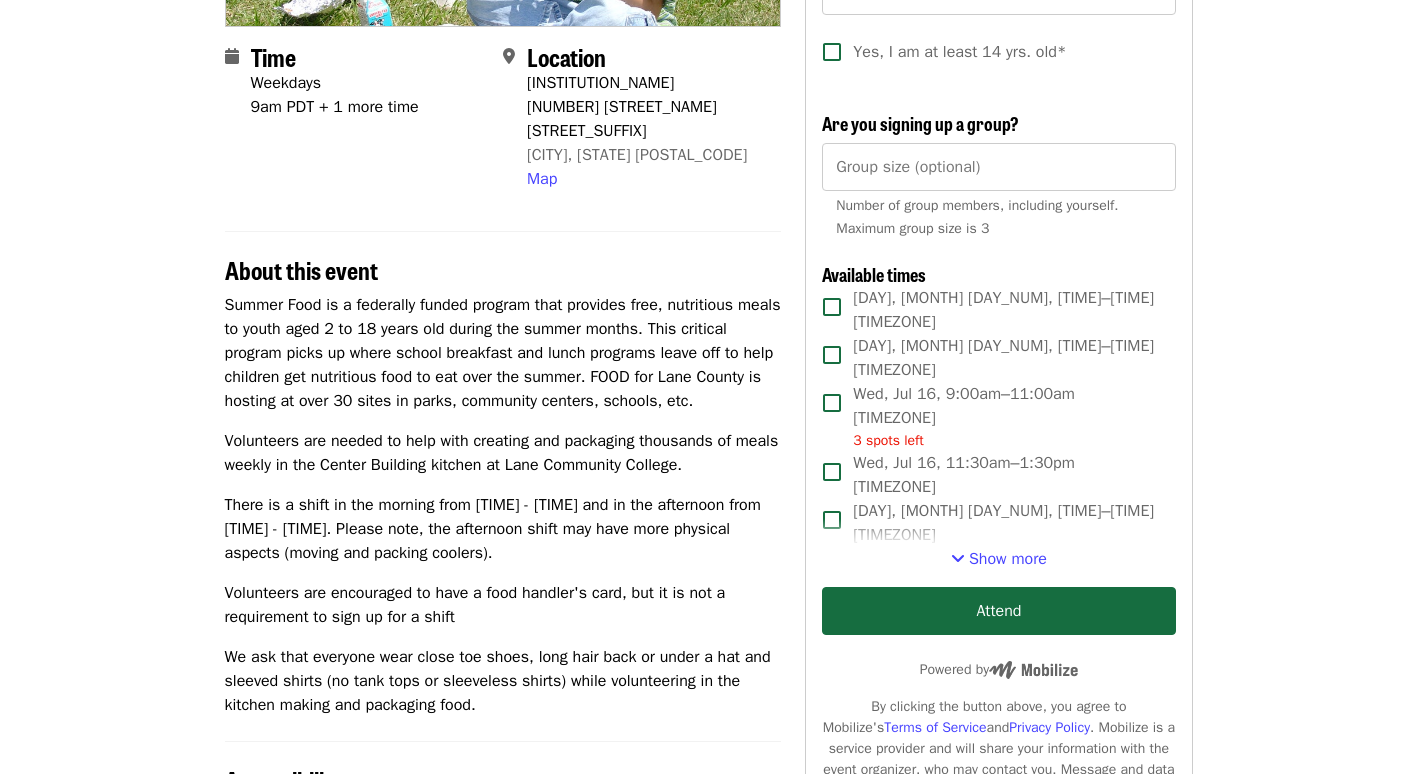 scroll, scrollTop: 500, scrollLeft: 0, axis: vertical 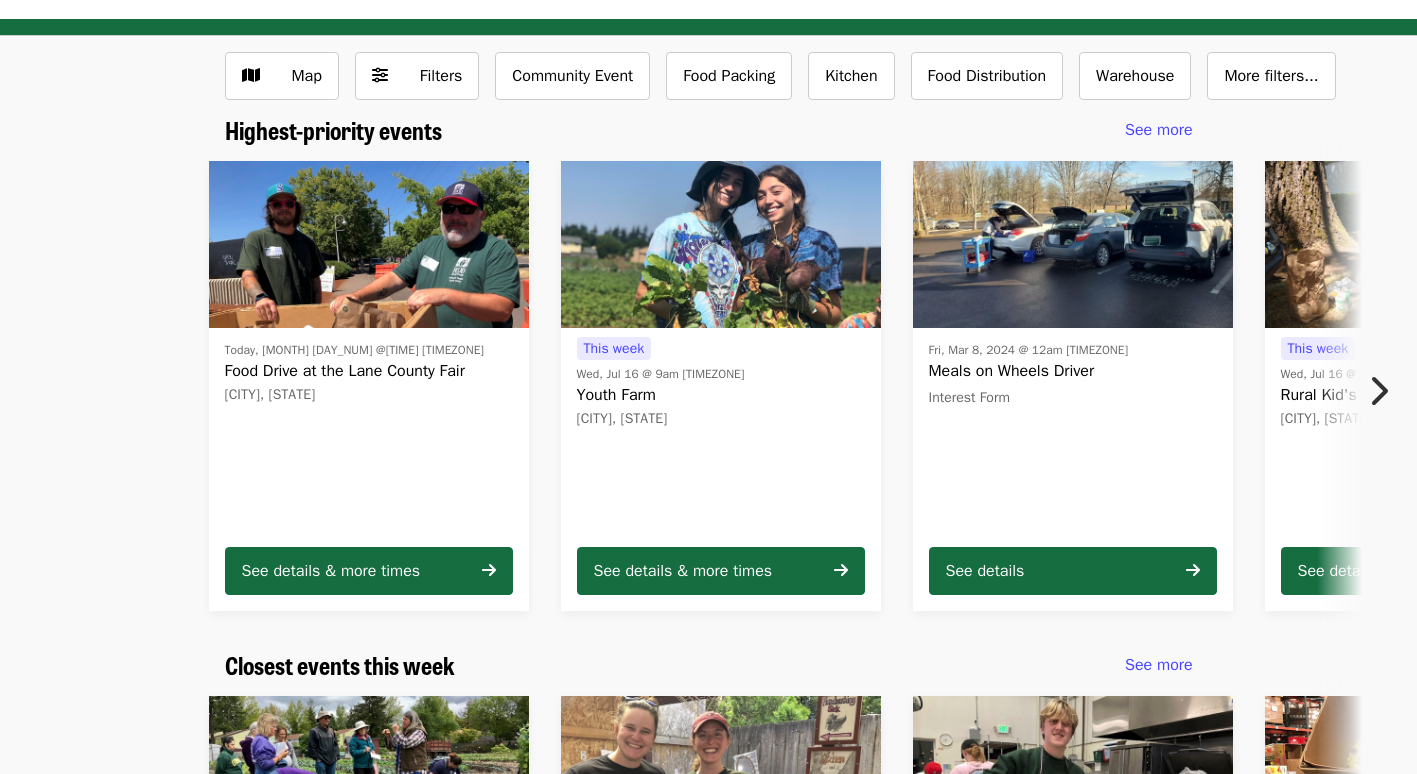 click at bounding box center [1378, 391] 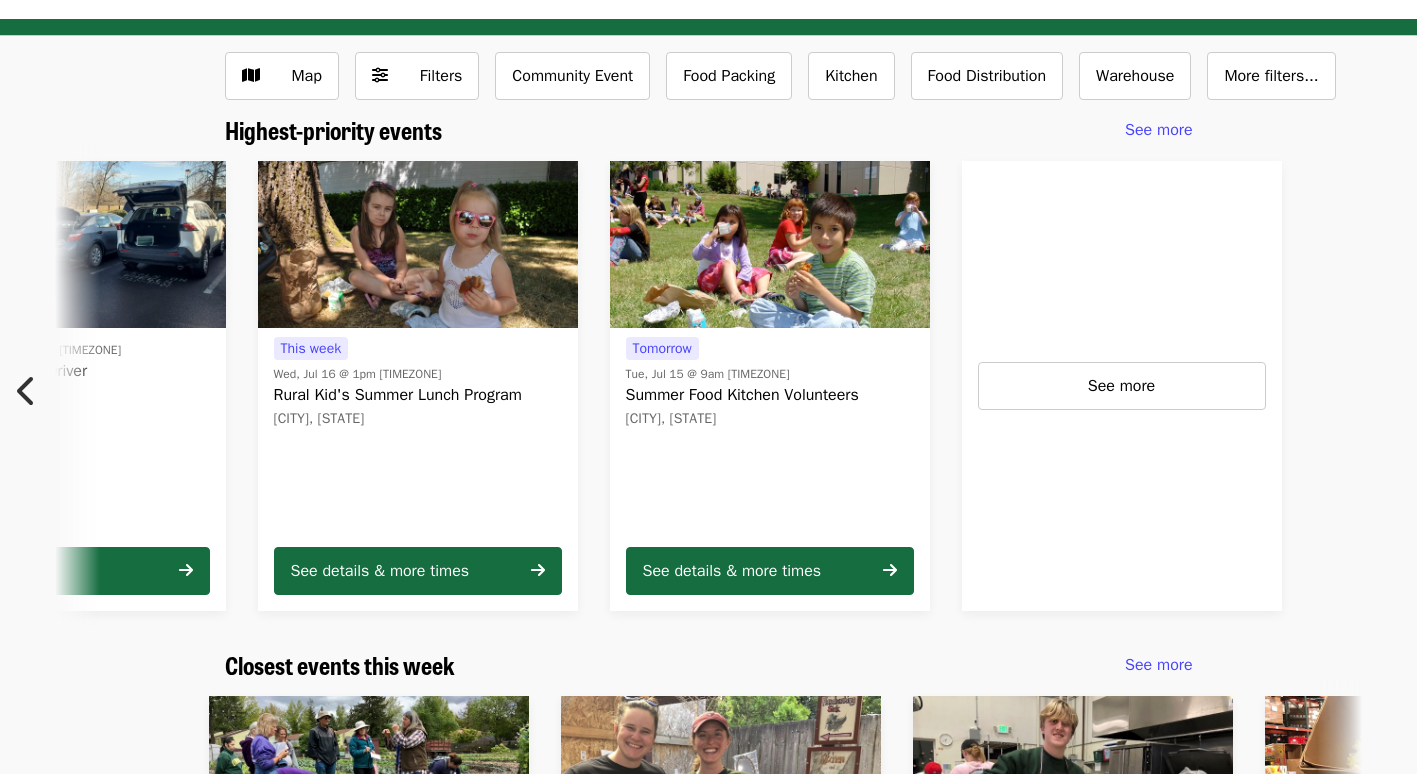scroll, scrollTop: 0, scrollLeft: 1076, axis: horizontal 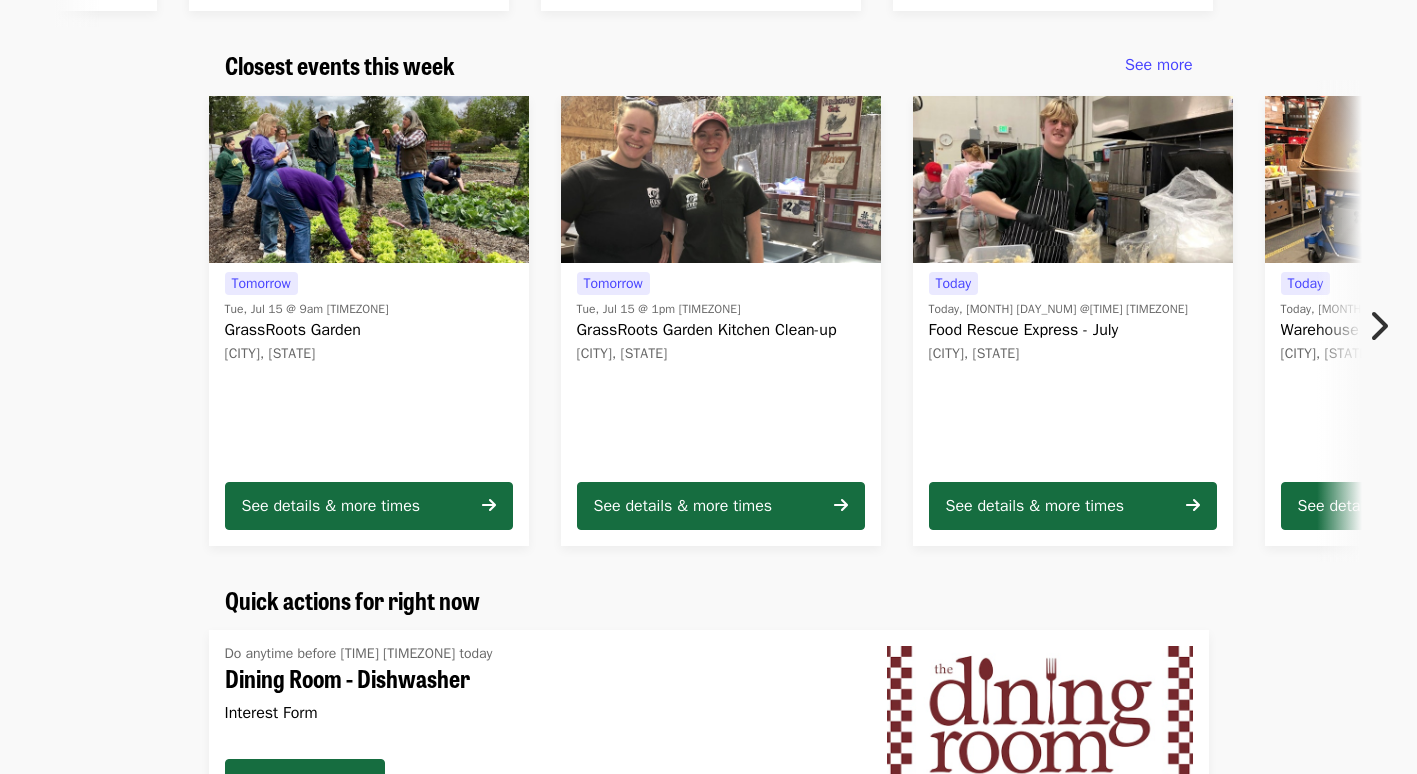 click at bounding box center [1378, 326] 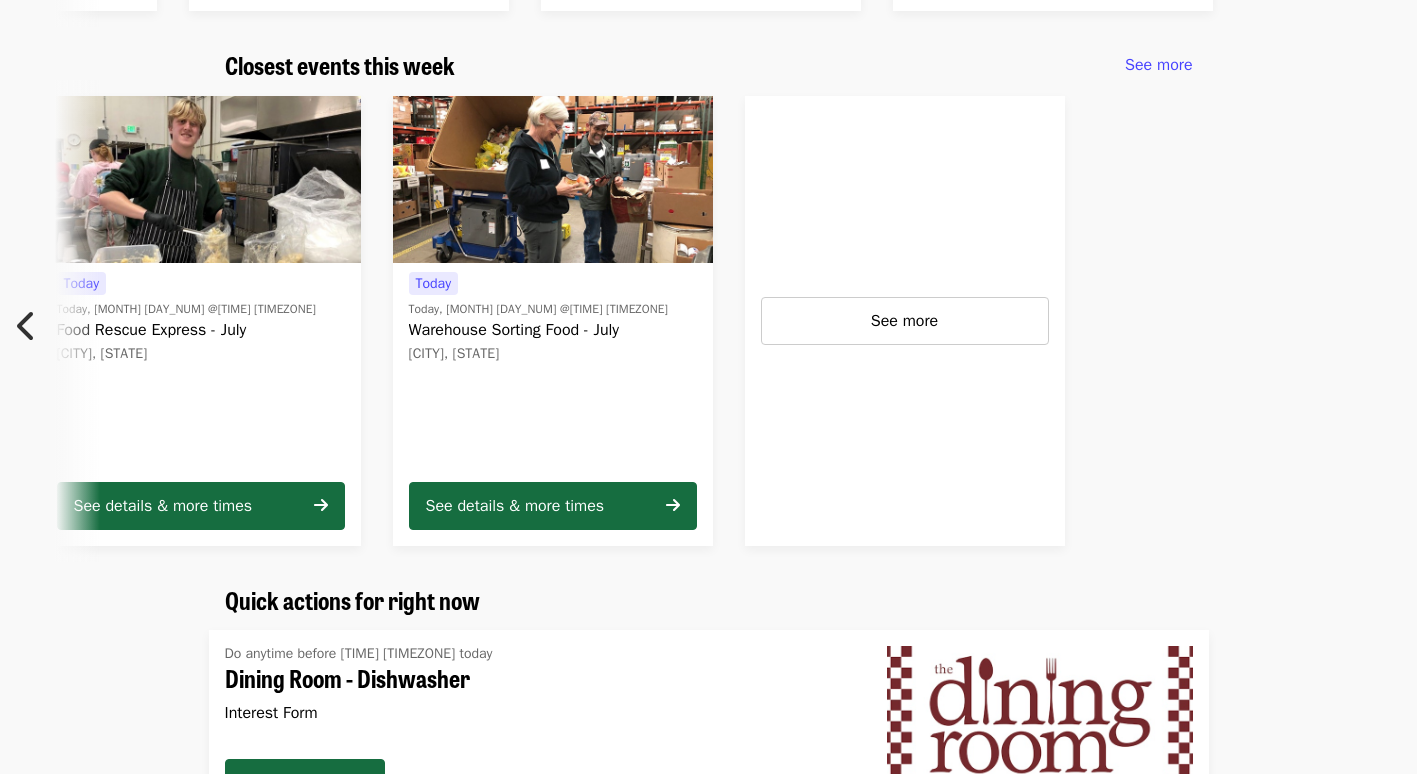 scroll, scrollTop: 0, scrollLeft: 887, axis: horizontal 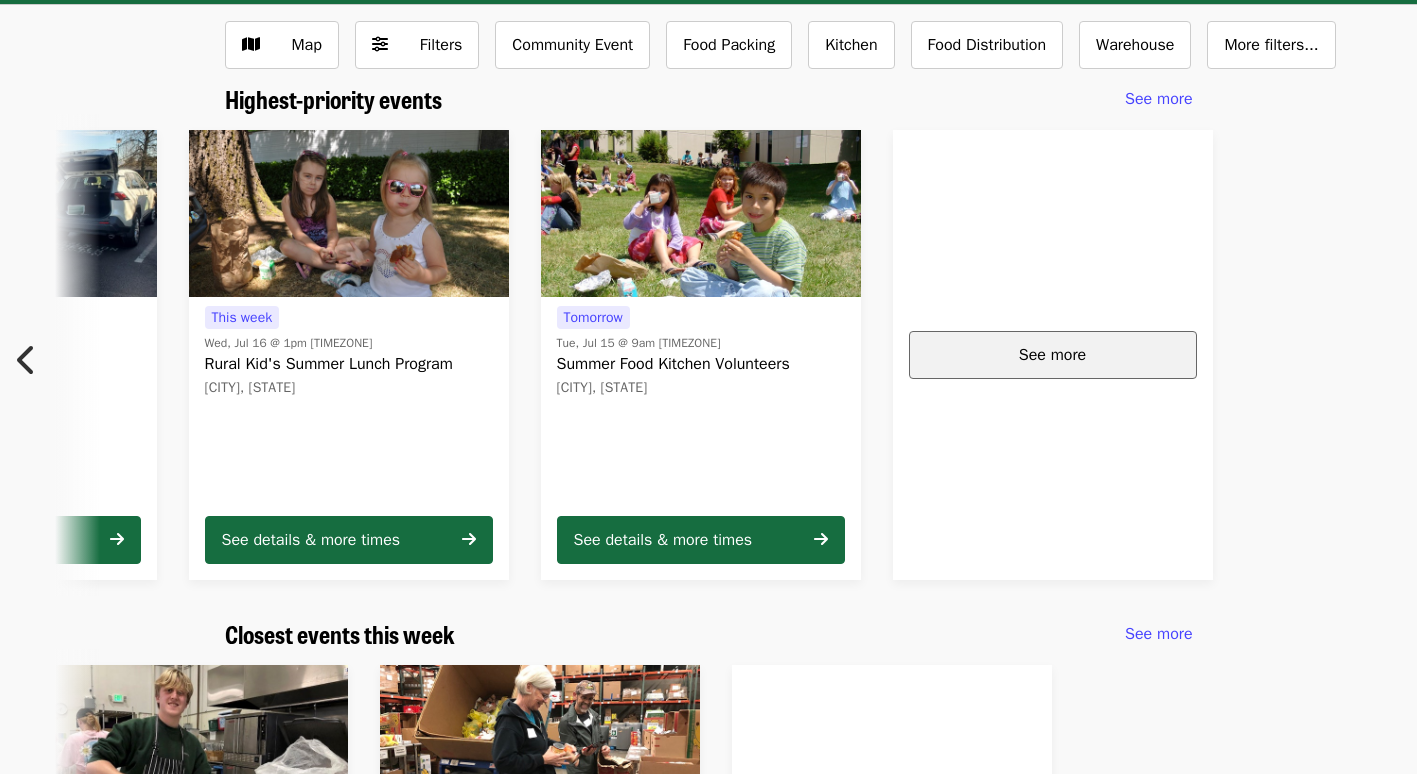 click on "See more" at bounding box center [1053, 355] 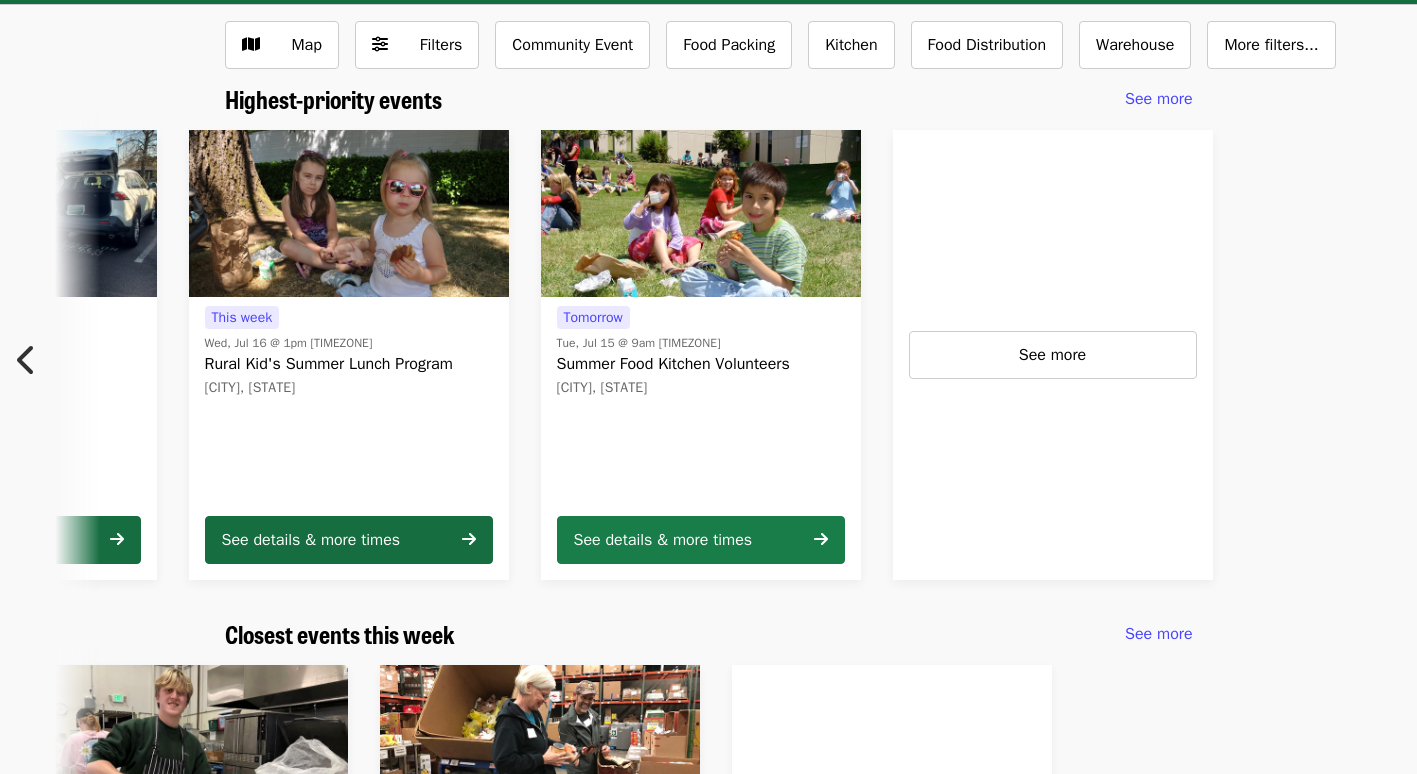 scroll, scrollTop: 500, scrollLeft: 0, axis: vertical 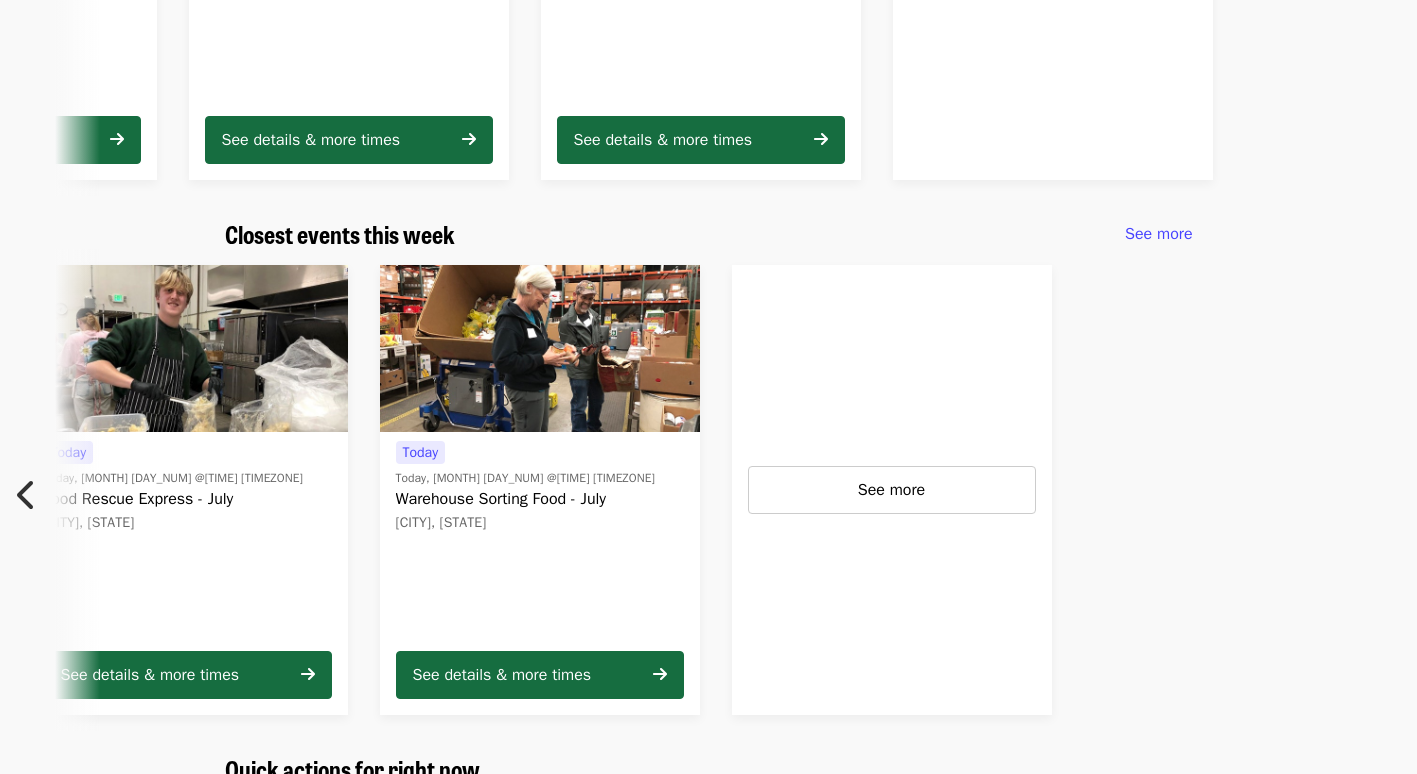 click at bounding box center (27, 495) 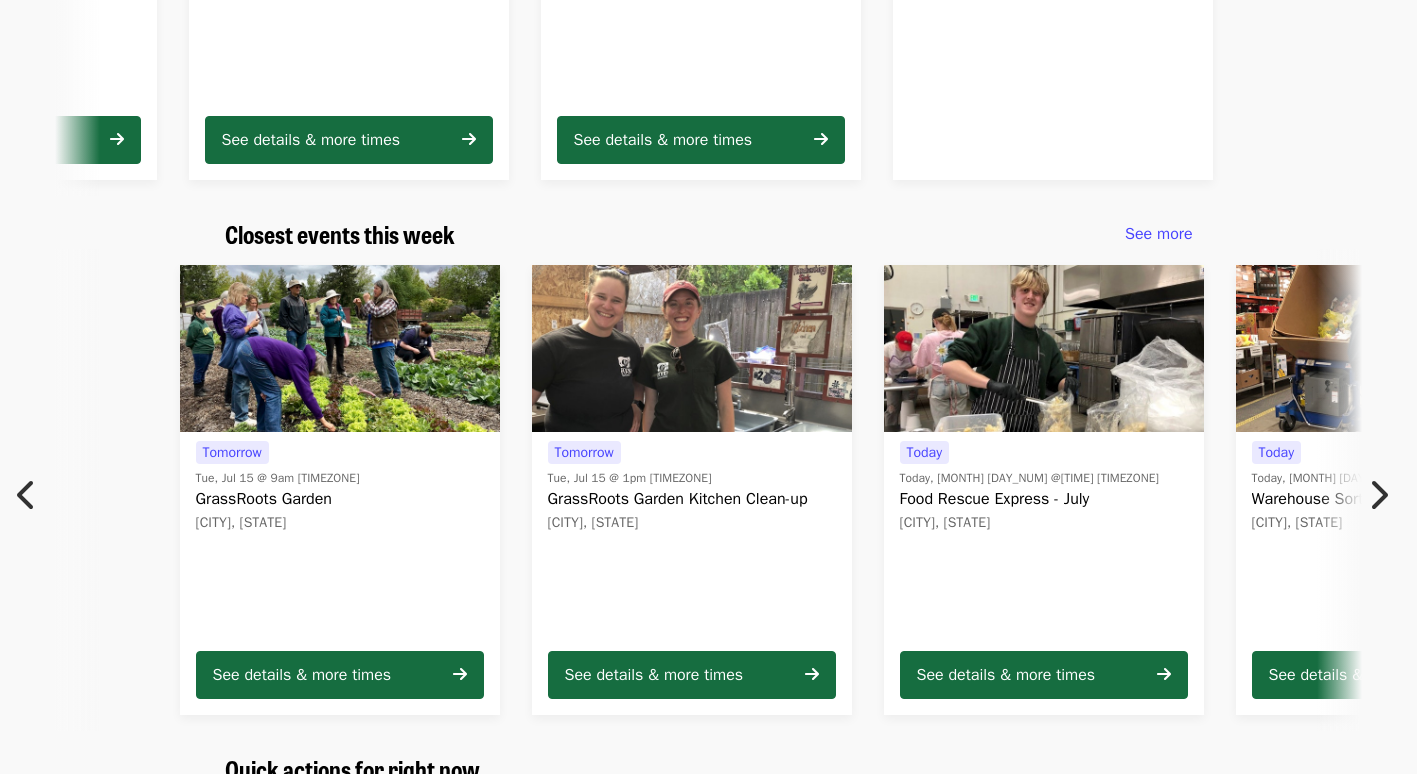 scroll, scrollTop: 0, scrollLeft: 0, axis: both 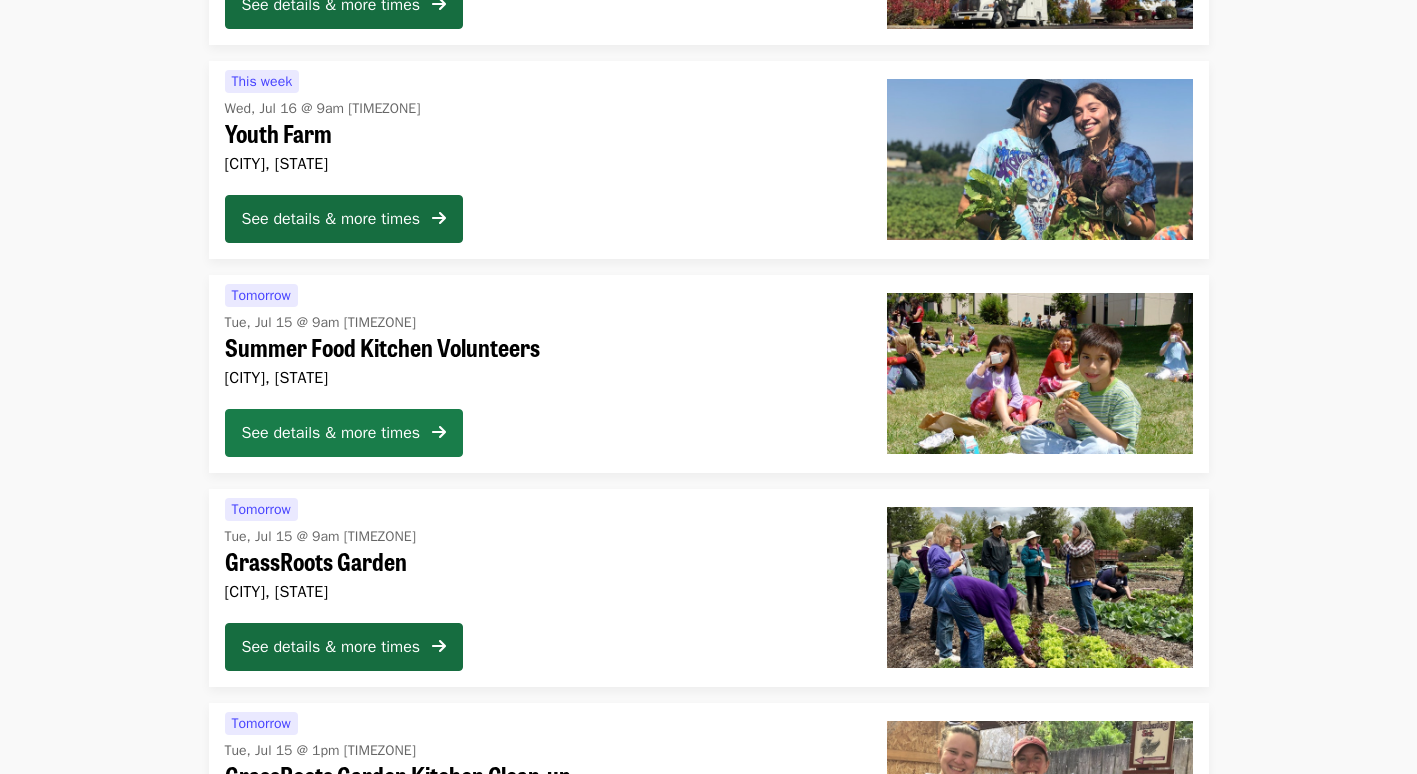click on "See details & more times" at bounding box center (331, 433) 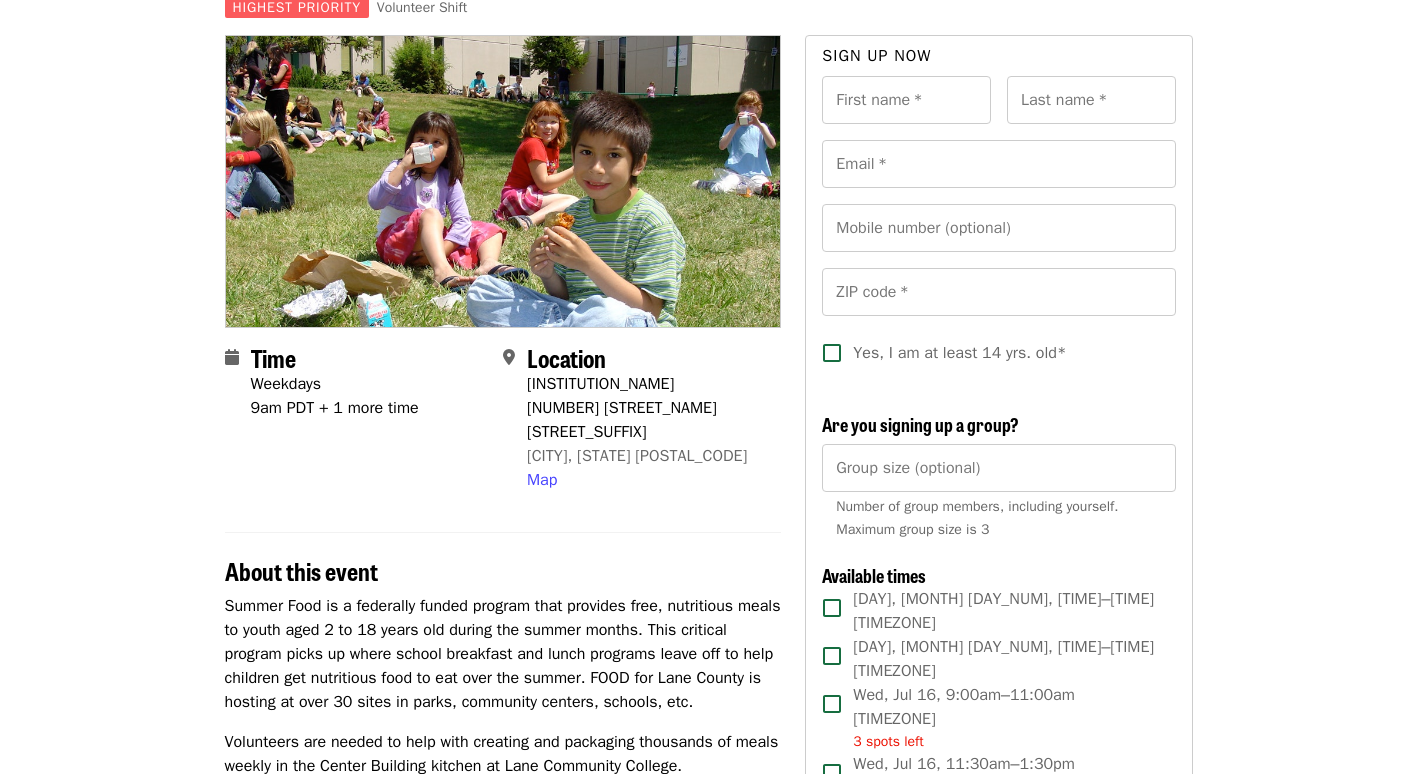 scroll, scrollTop: 0, scrollLeft: 0, axis: both 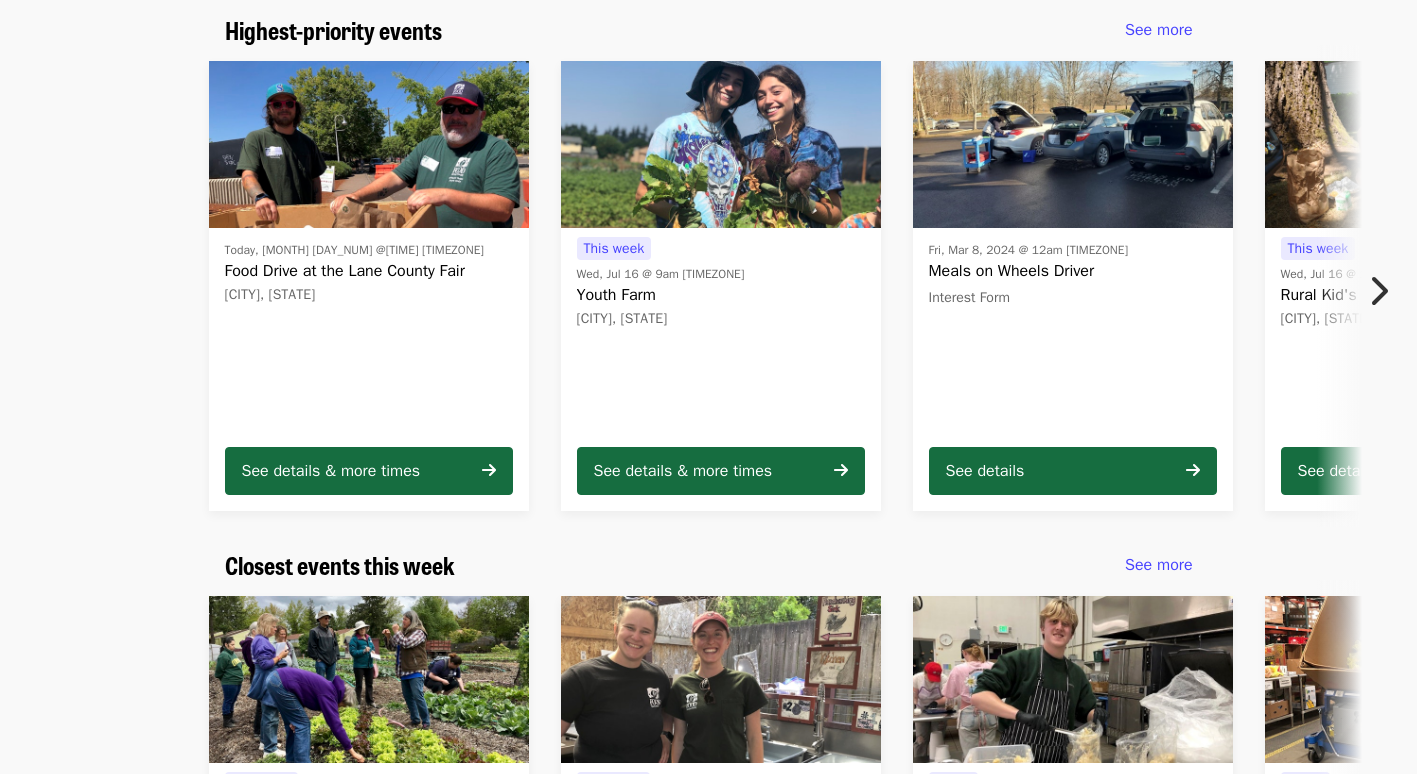 click at bounding box center [1378, 291] 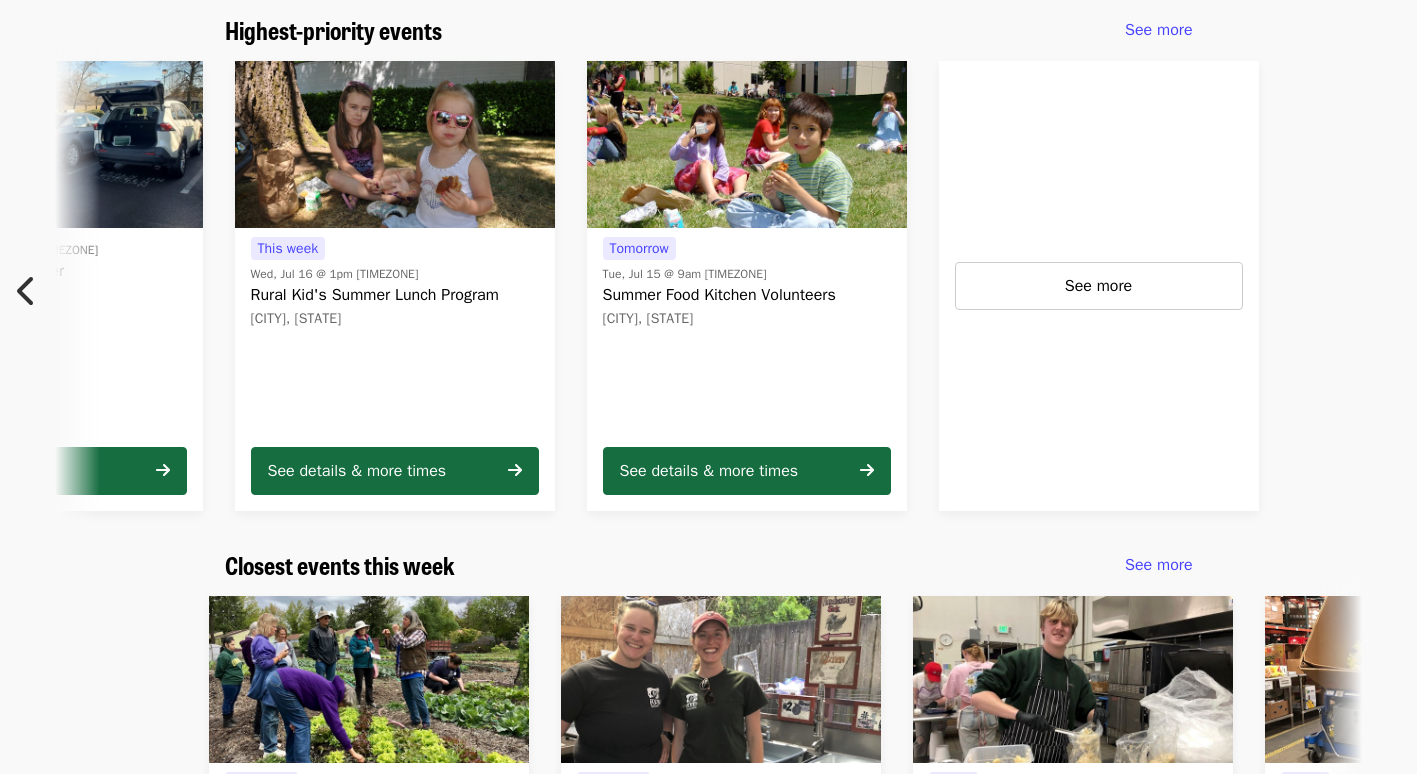 scroll, scrollTop: 0, scrollLeft: 1076, axis: horizontal 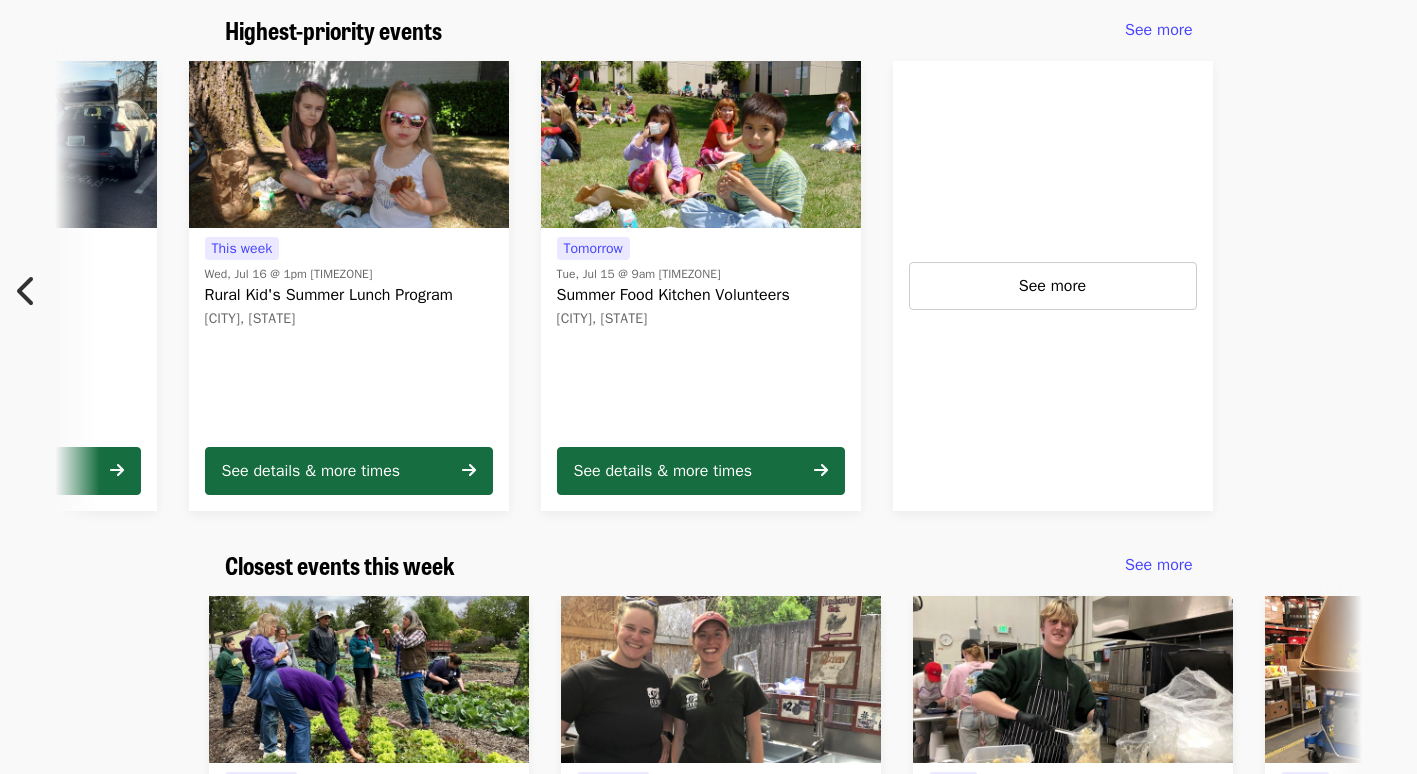 click on "Rural Kid's Summer Lunch Program" at bounding box center (349, 295) 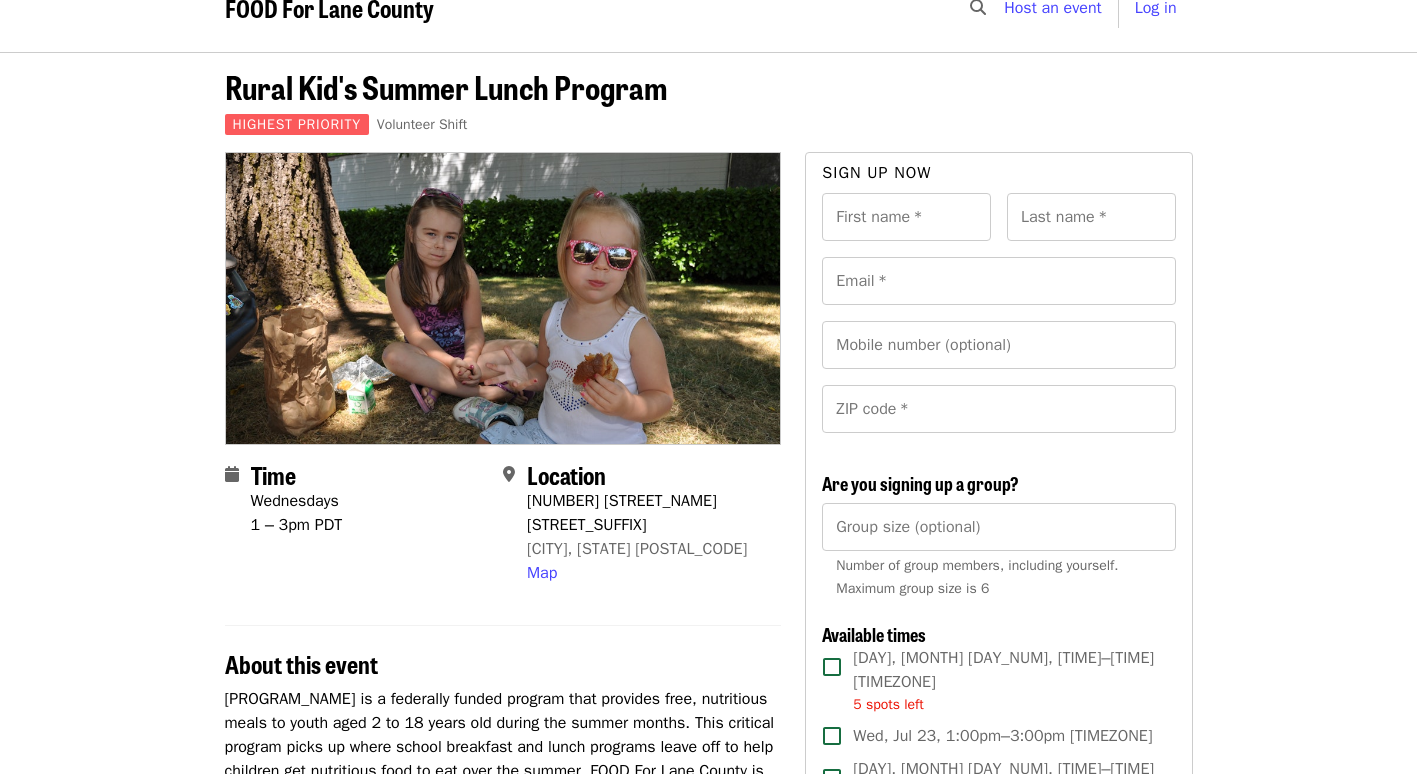 scroll, scrollTop: 0, scrollLeft: 0, axis: both 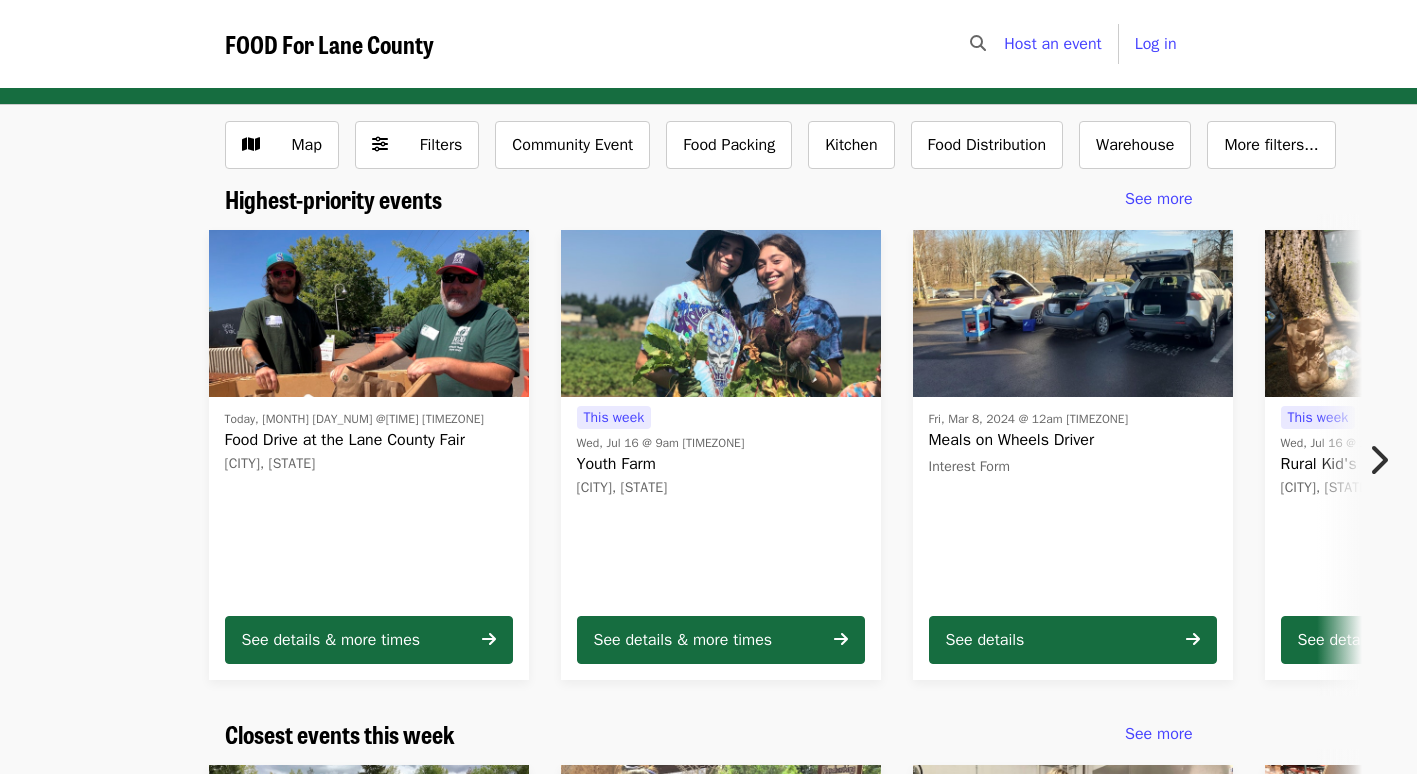 click at bounding box center (1378, 460) 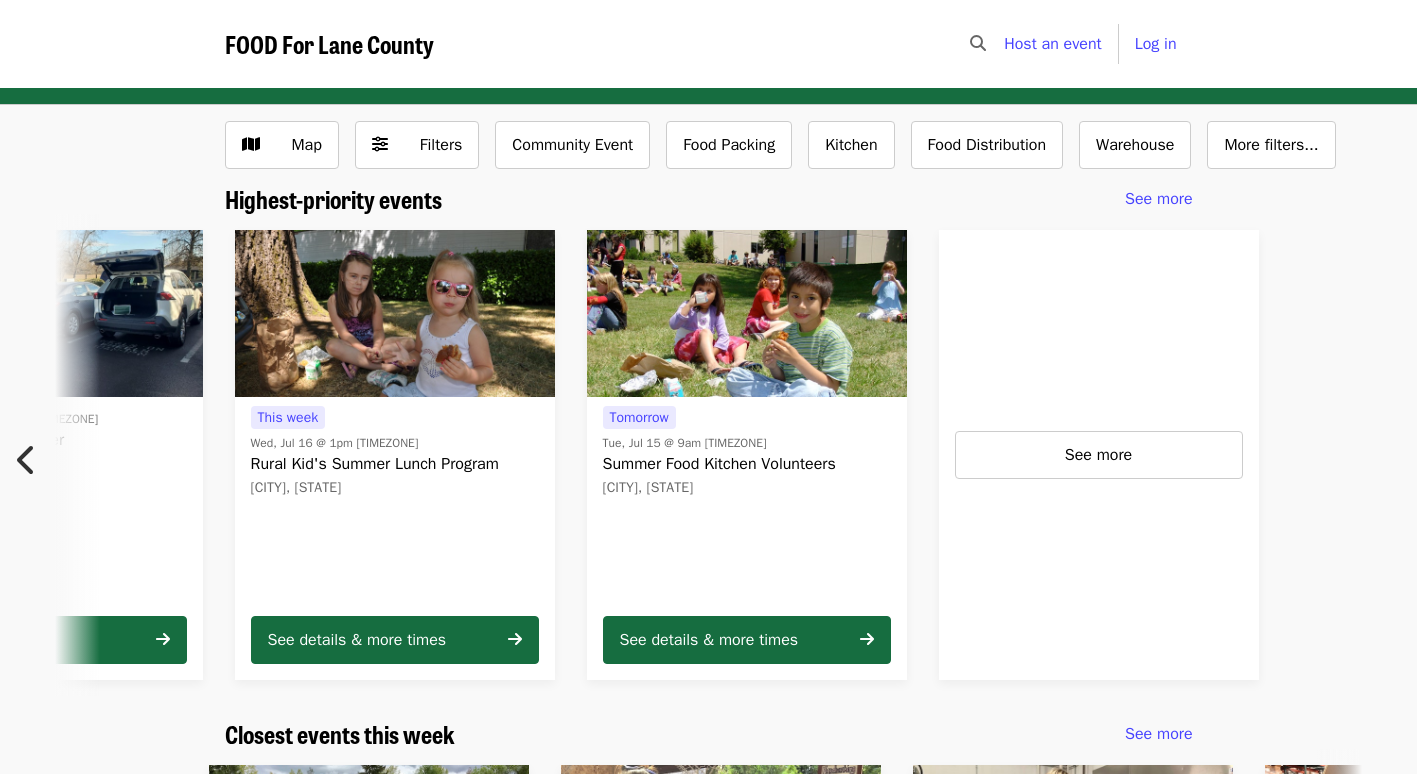 scroll, scrollTop: 0, scrollLeft: 1076, axis: horizontal 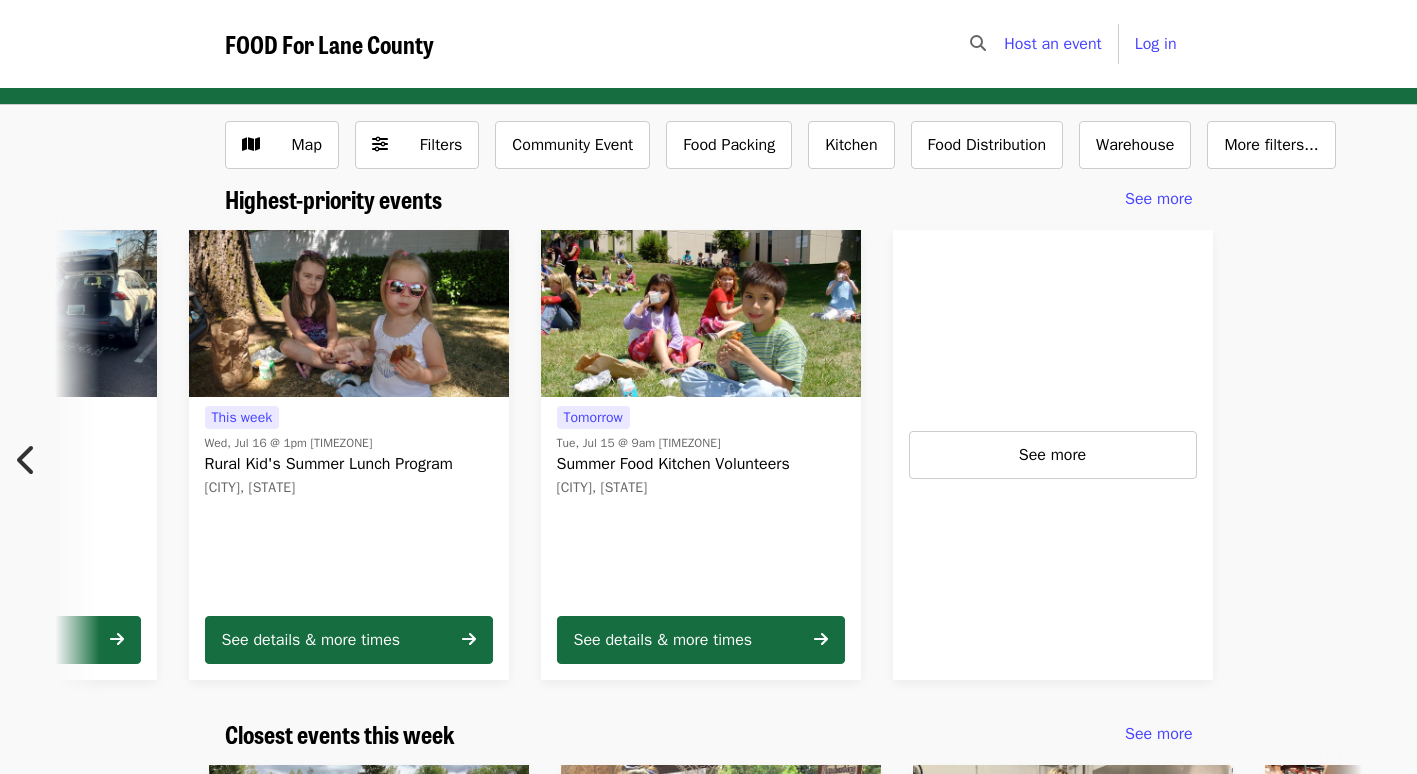 click at bounding box center (27, 460) 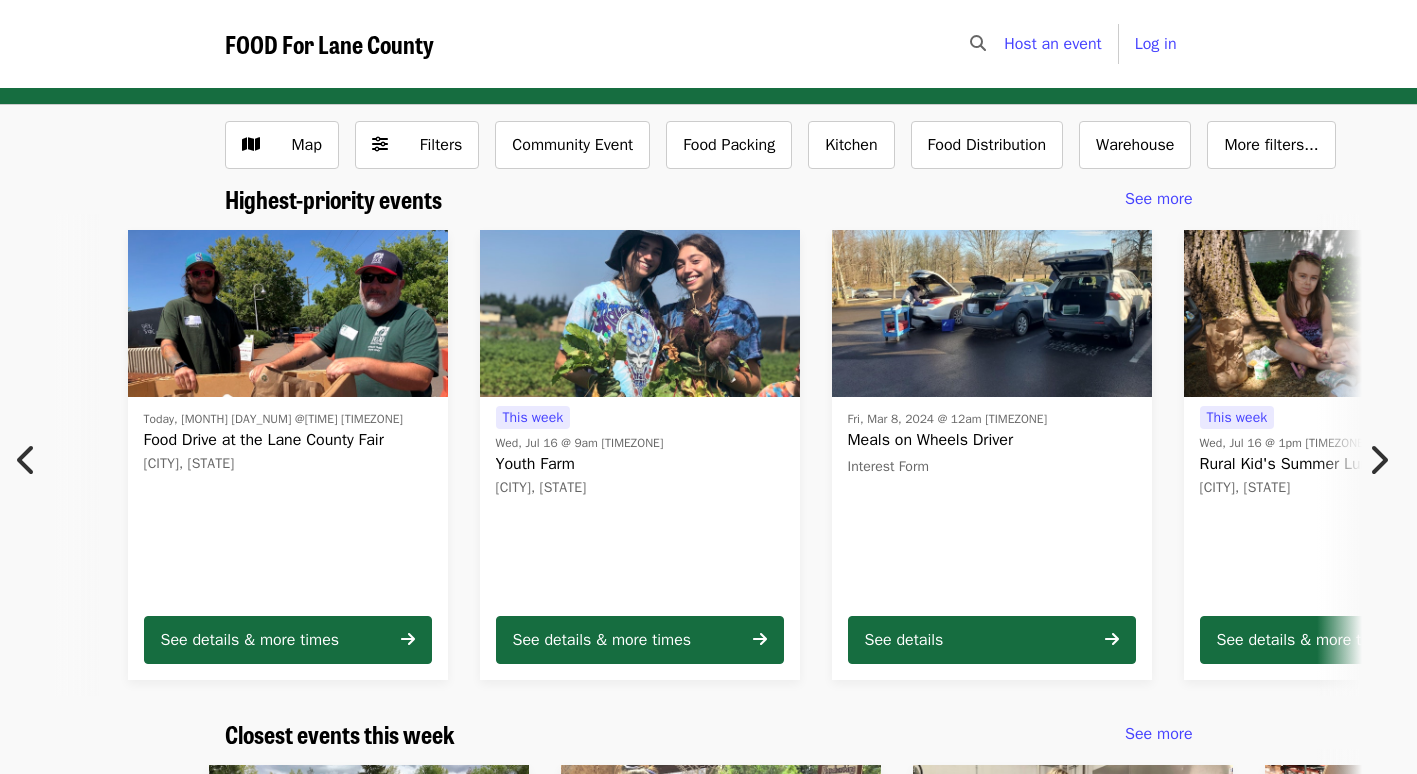 scroll, scrollTop: 0, scrollLeft: 20, axis: horizontal 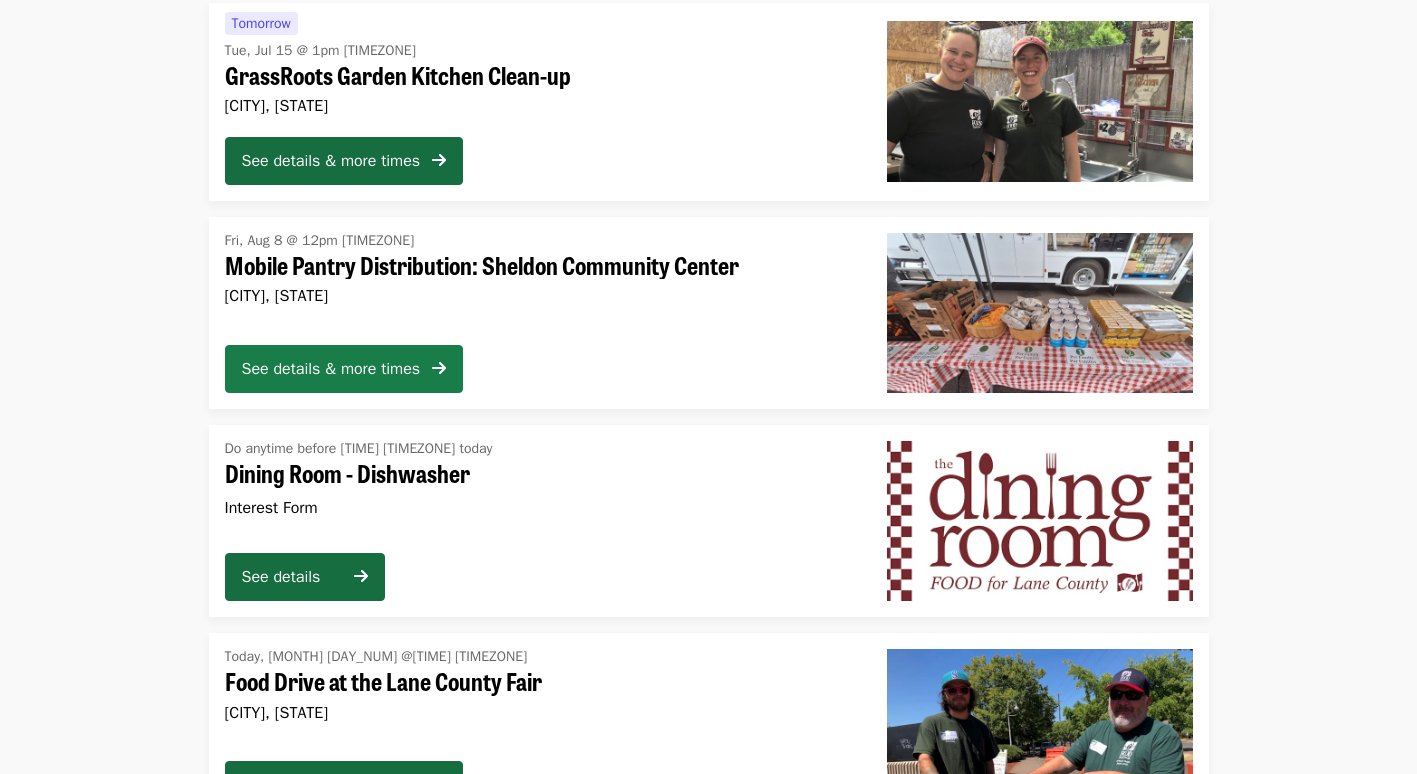 click on "See details & more times" at bounding box center (331, 369) 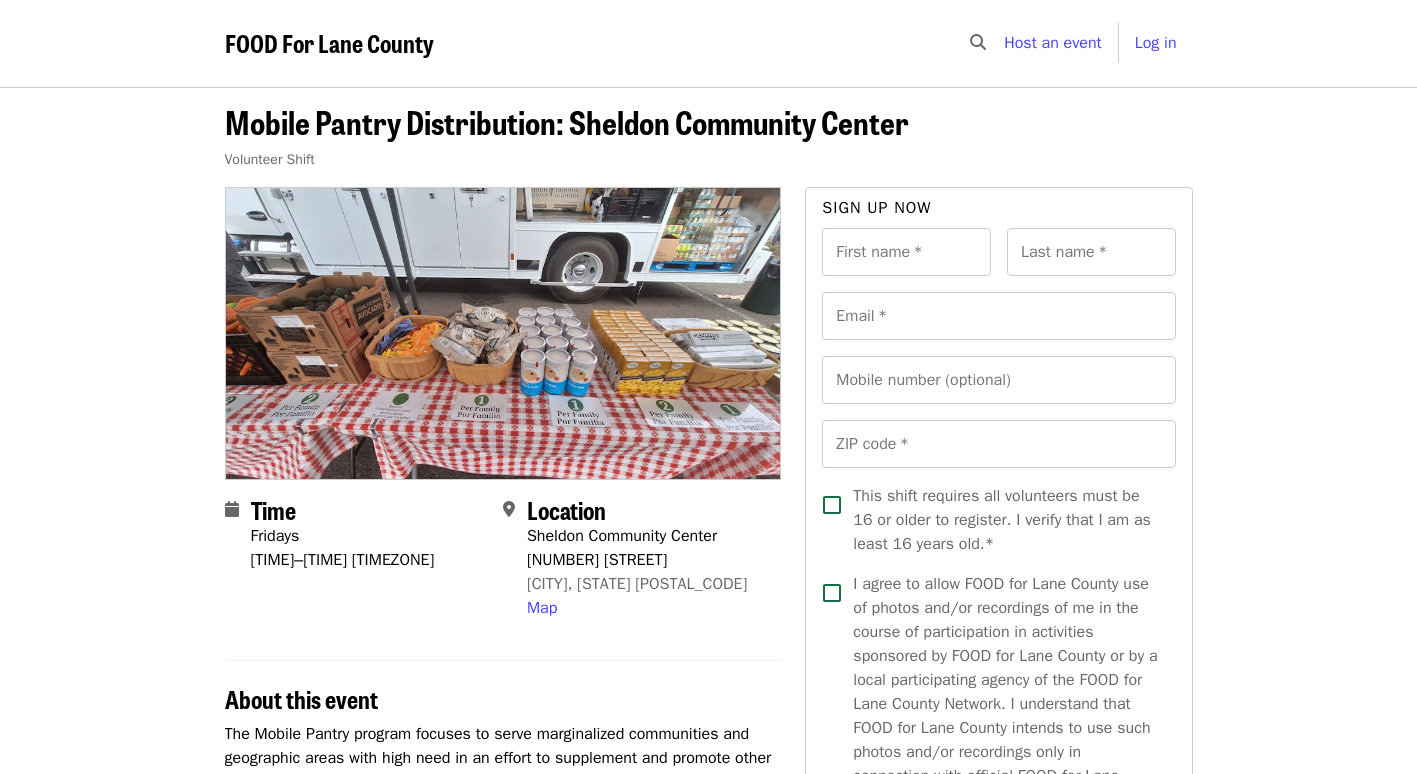 scroll, scrollTop: 0, scrollLeft: 0, axis: both 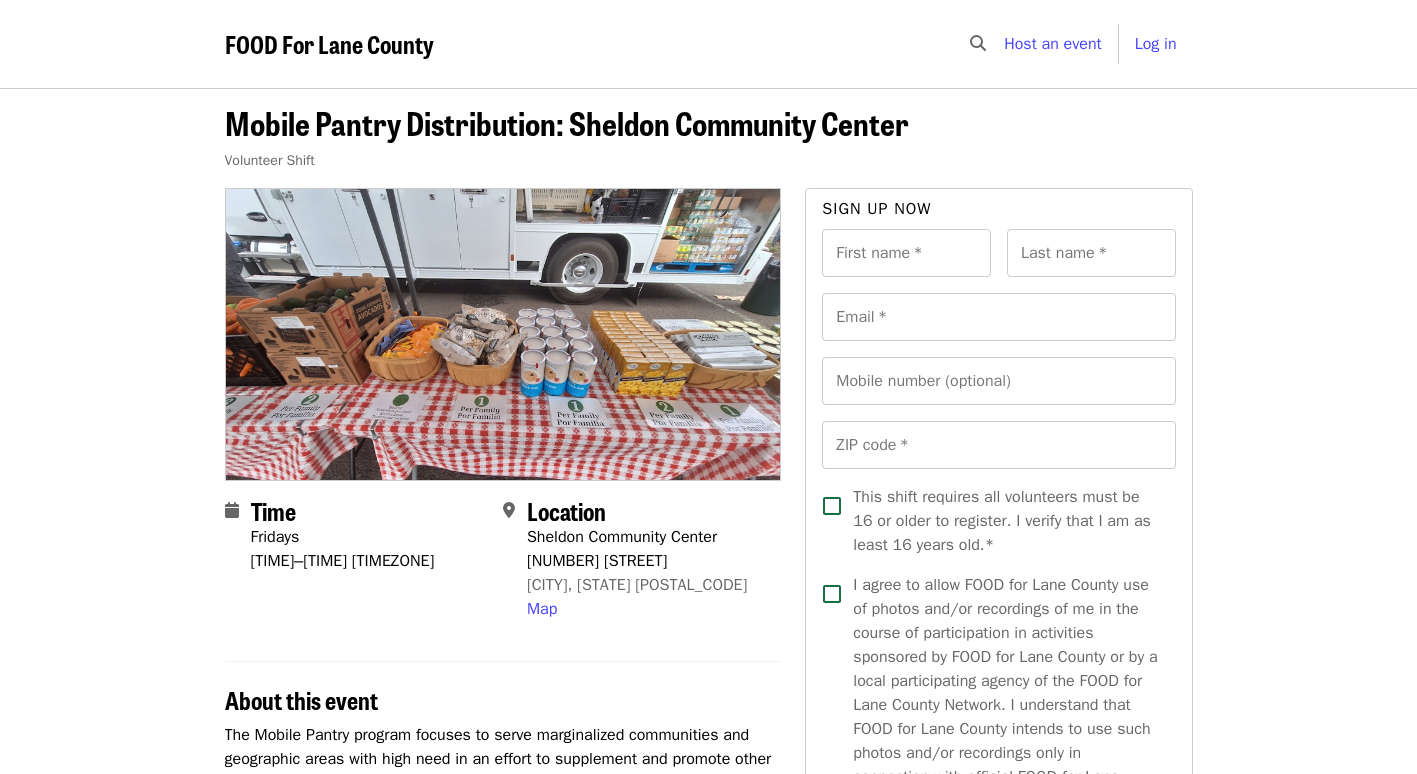 click at bounding box center [503, 334] 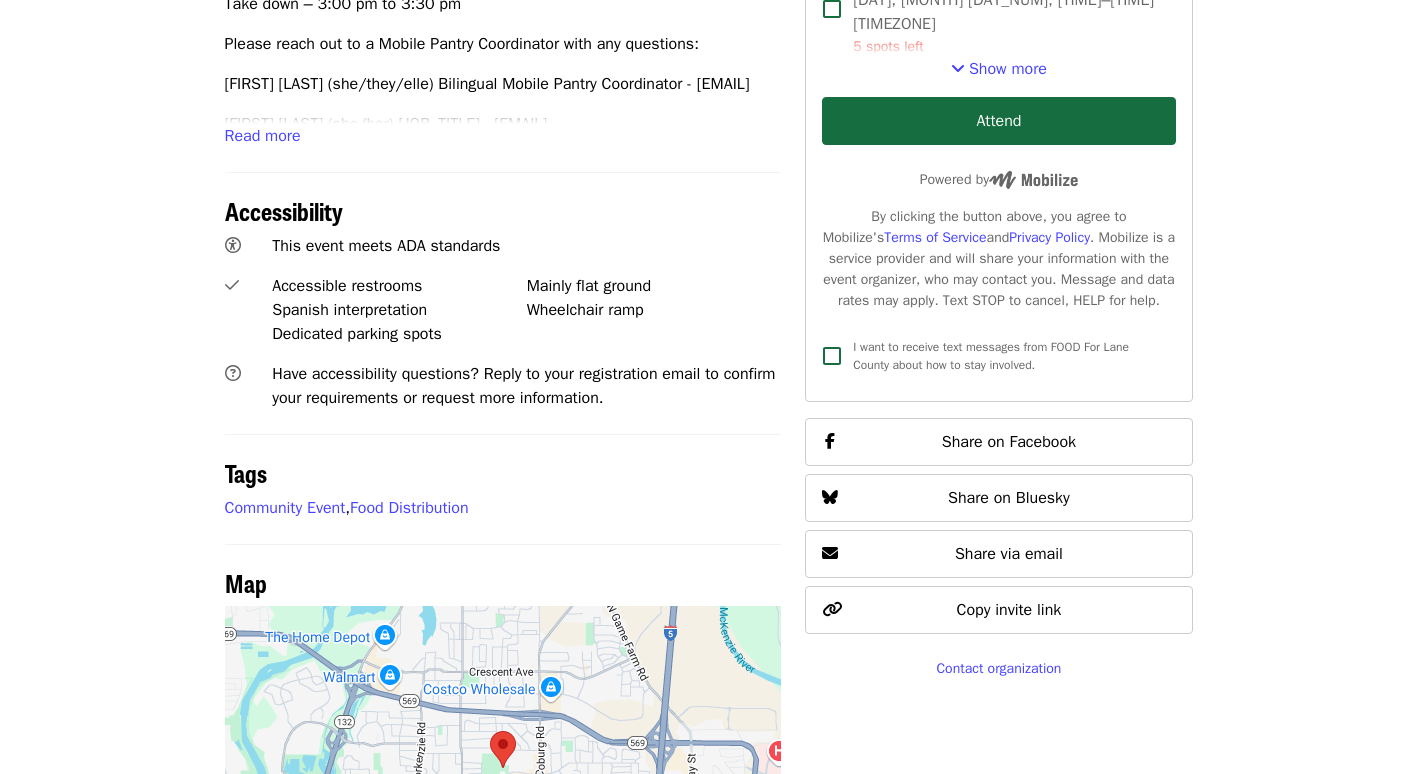 scroll, scrollTop: 1100, scrollLeft: 0, axis: vertical 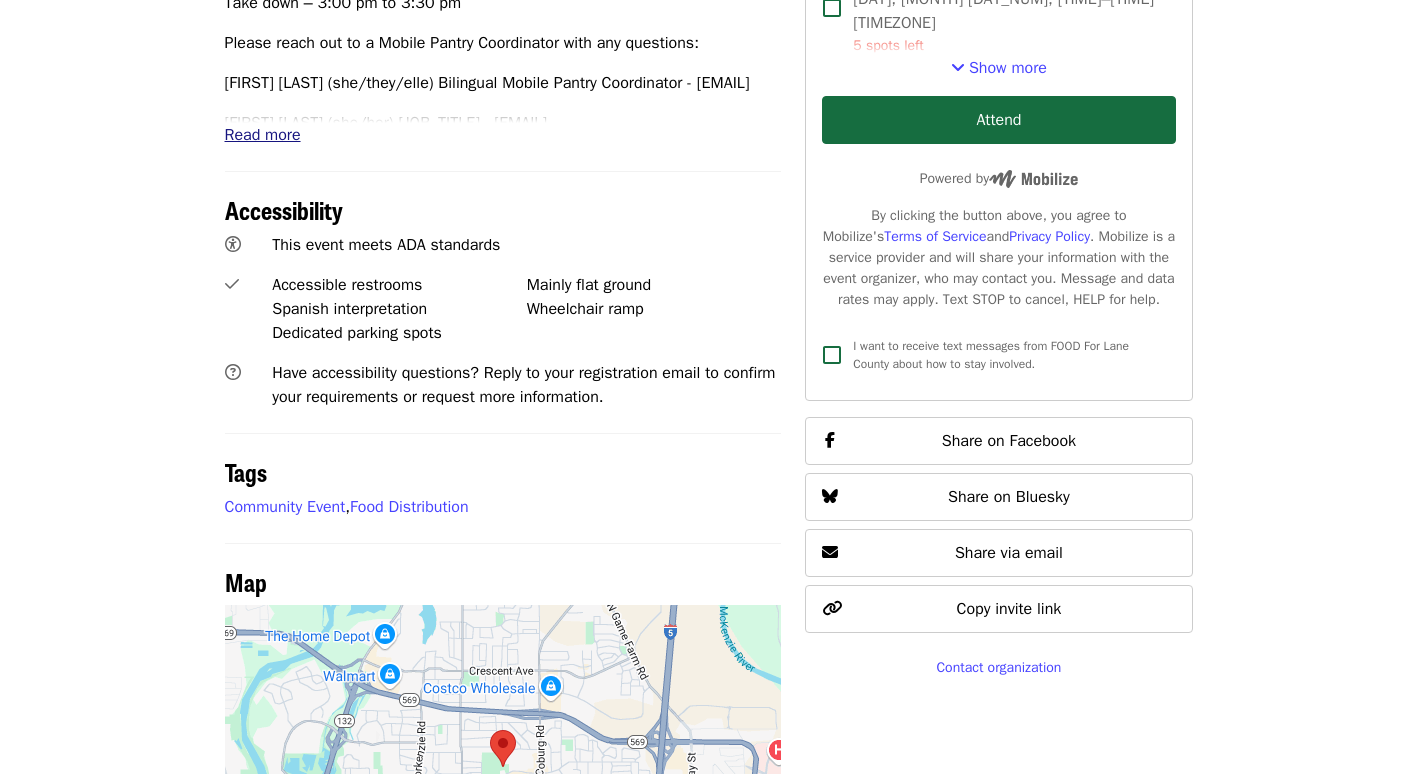 click on "Read more" at bounding box center (263, 135) 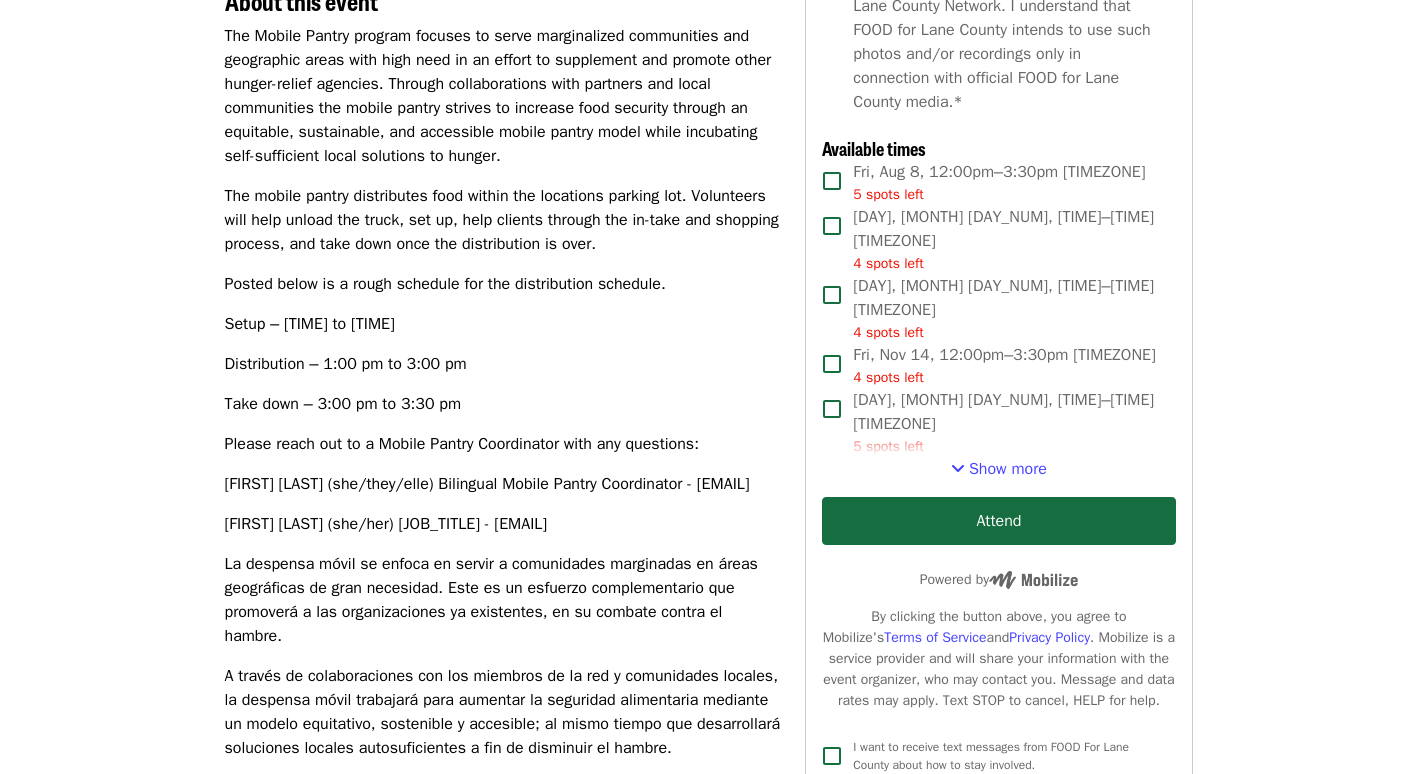 scroll, scrollTop: 700, scrollLeft: 0, axis: vertical 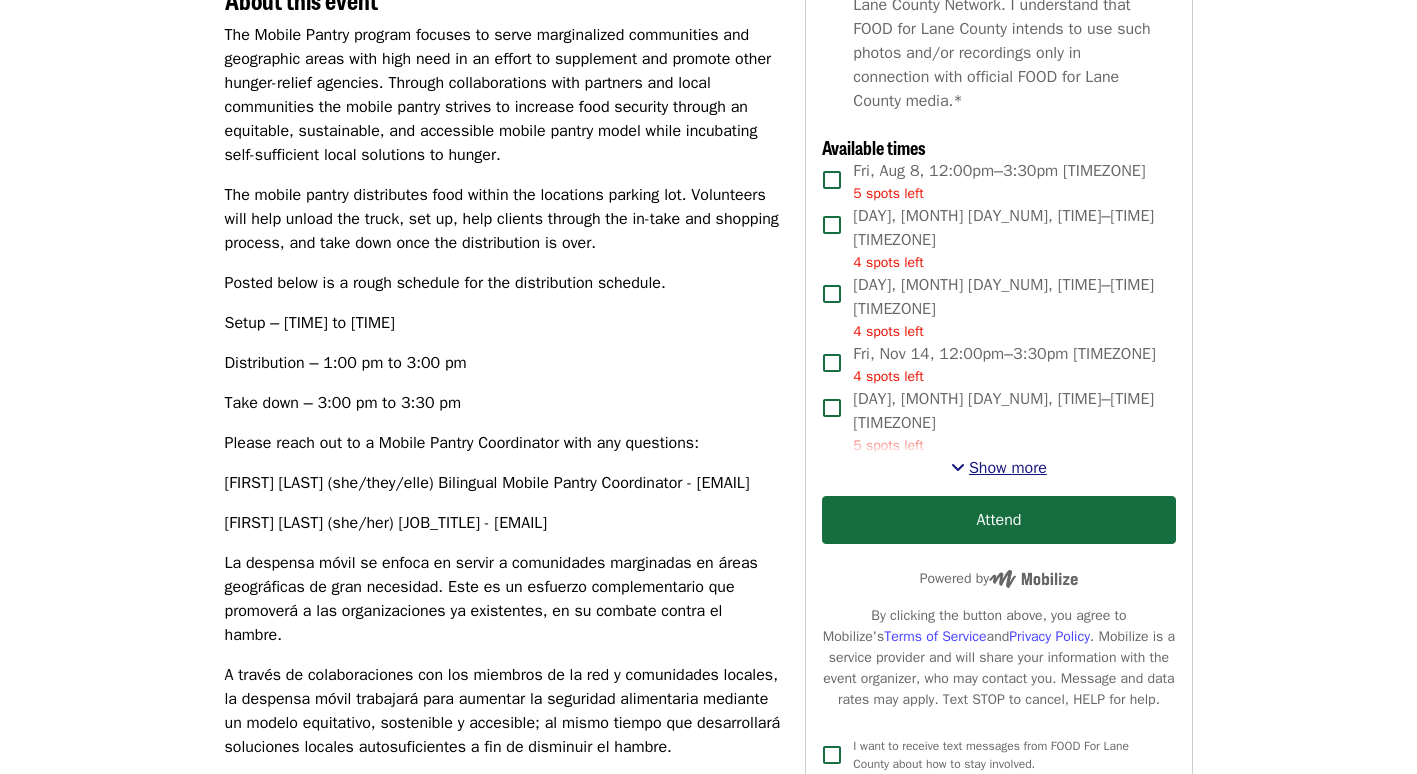 click on "Show more" at bounding box center (1008, 468) 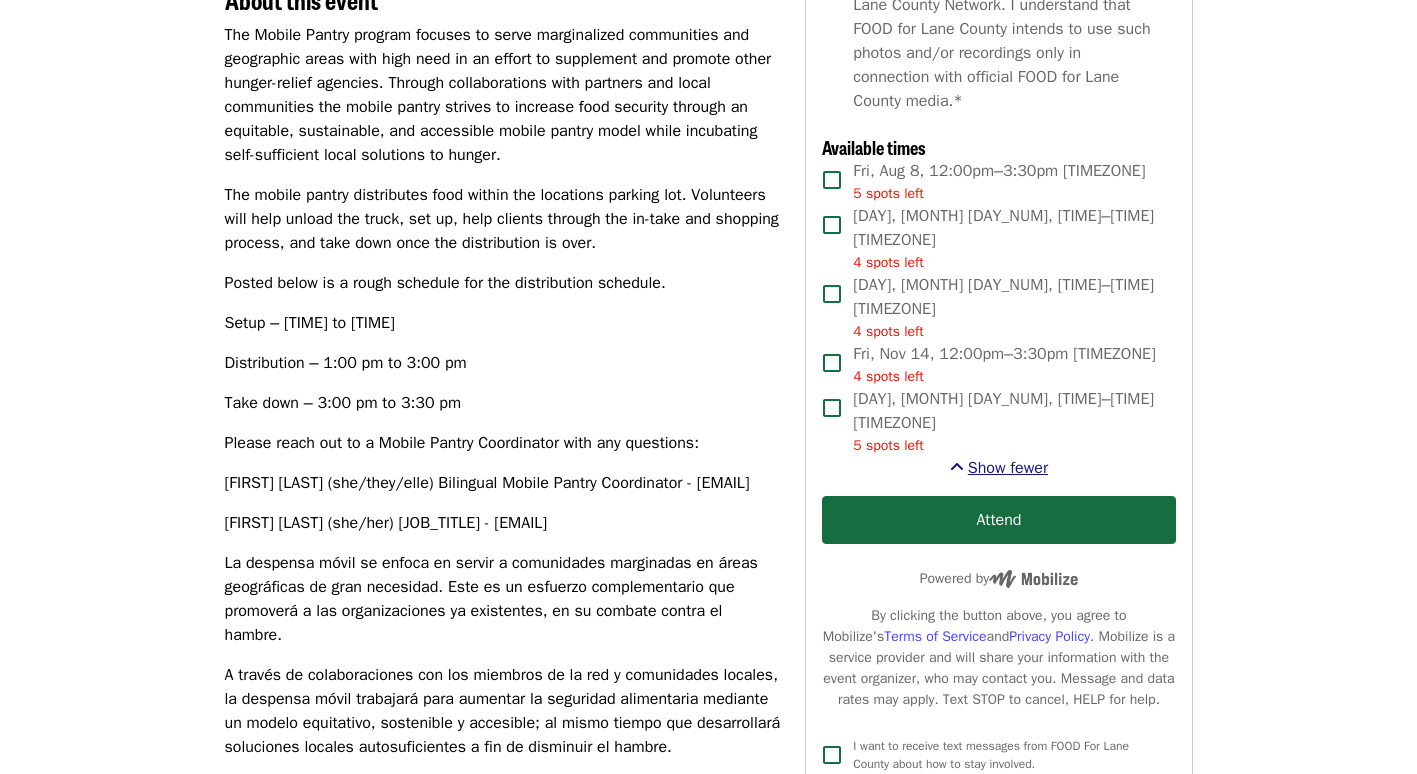 click on "Show fewer" at bounding box center (1008, 468) 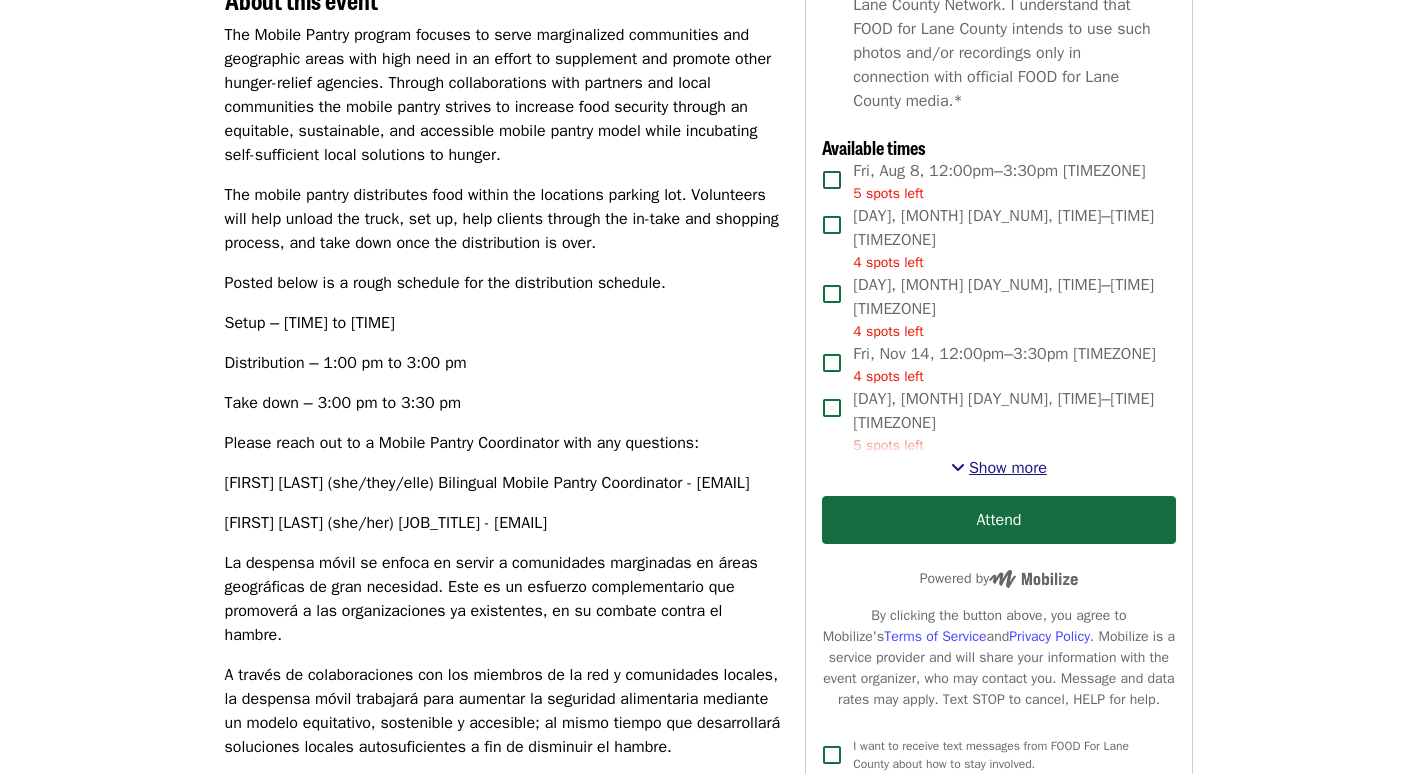 click on "Show more" at bounding box center [1008, 468] 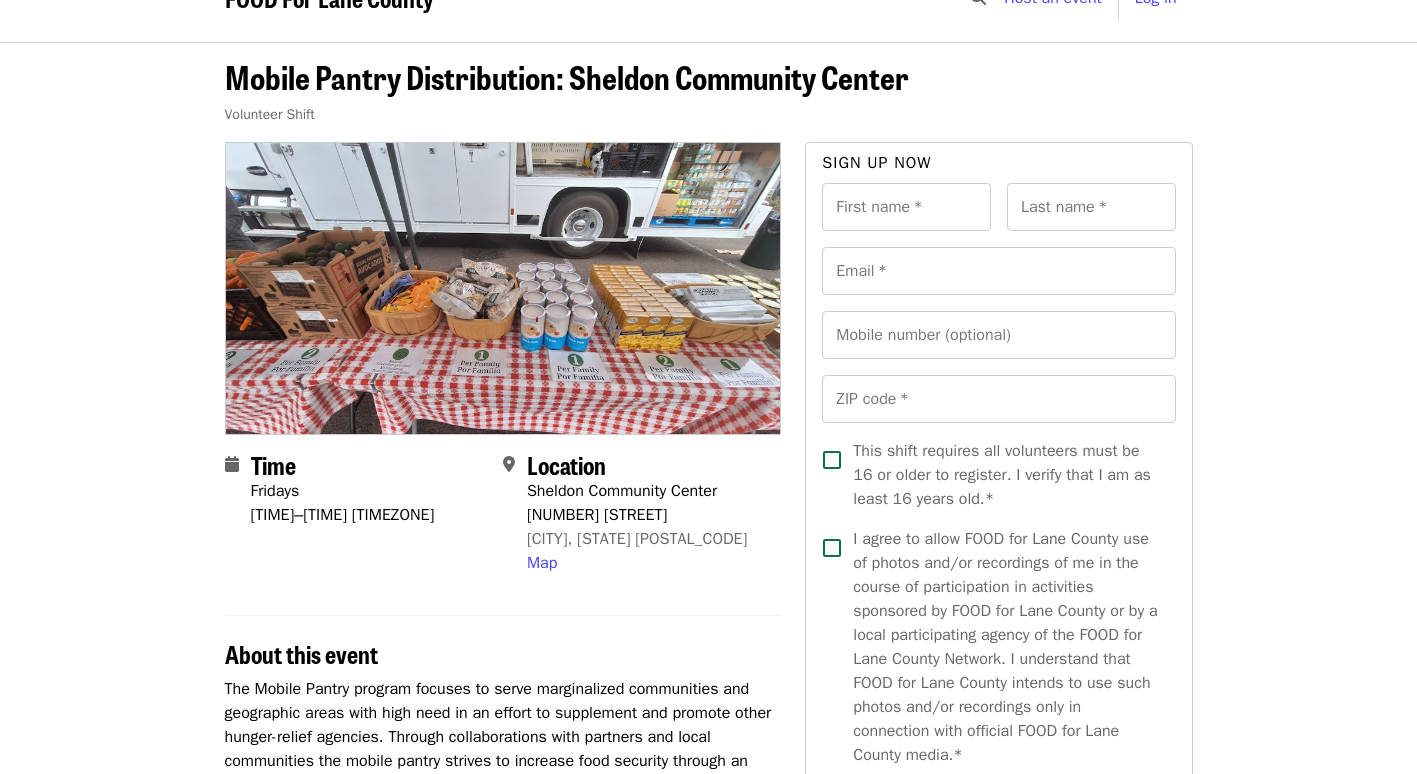 scroll, scrollTop: 0, scrollLeft: 0, axis: both 